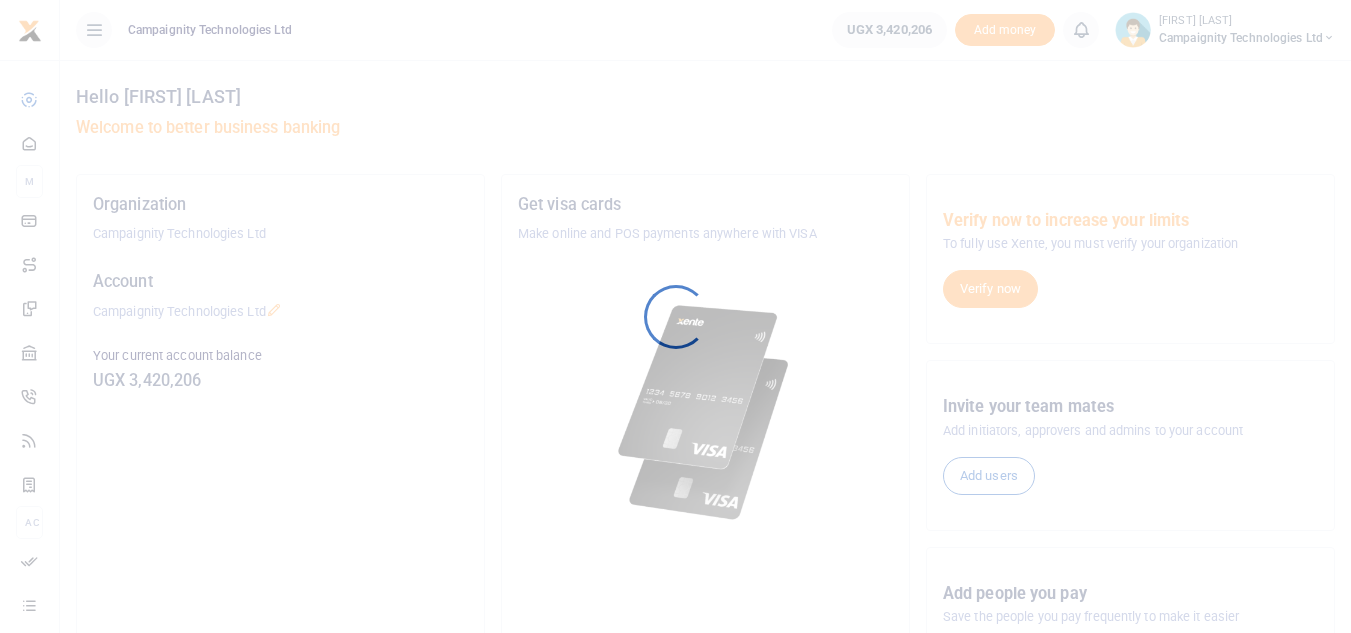 scroll, scrollTop: 0, scrollLeft: 0, axis: both 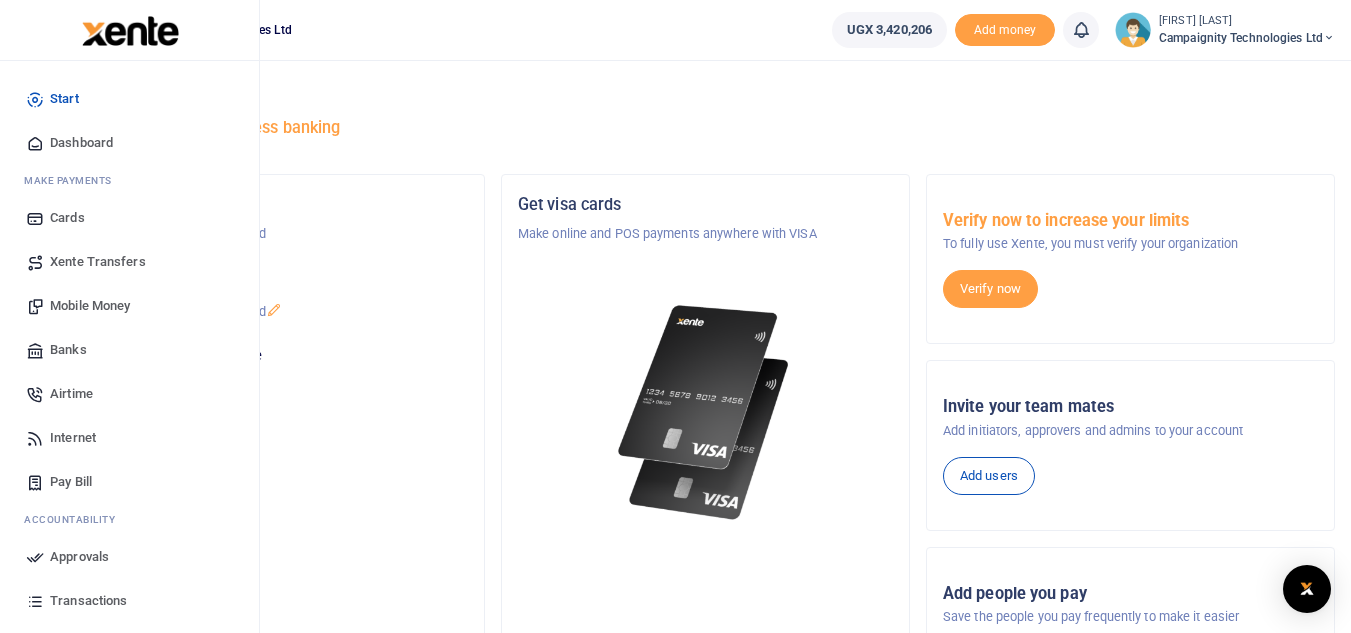 click on "Mobile Money" at bounding box center [90, 306] 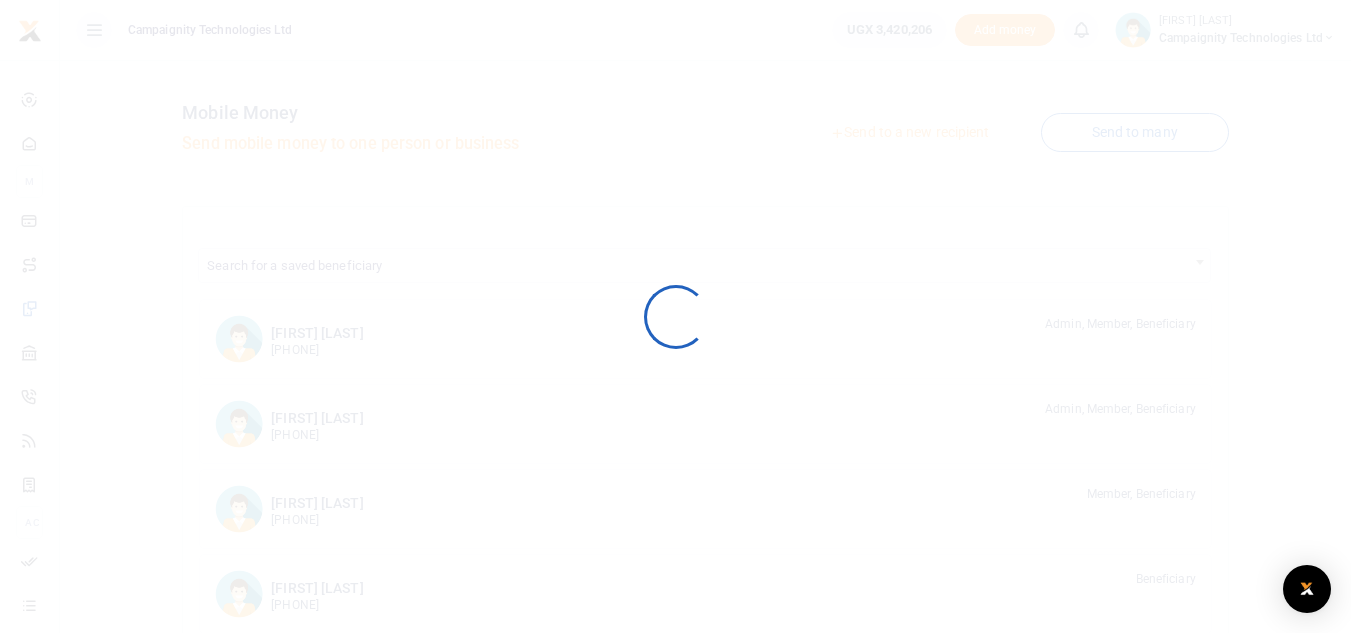 scroll, scrollTop: 0, scrollLeft: 0, axis: both 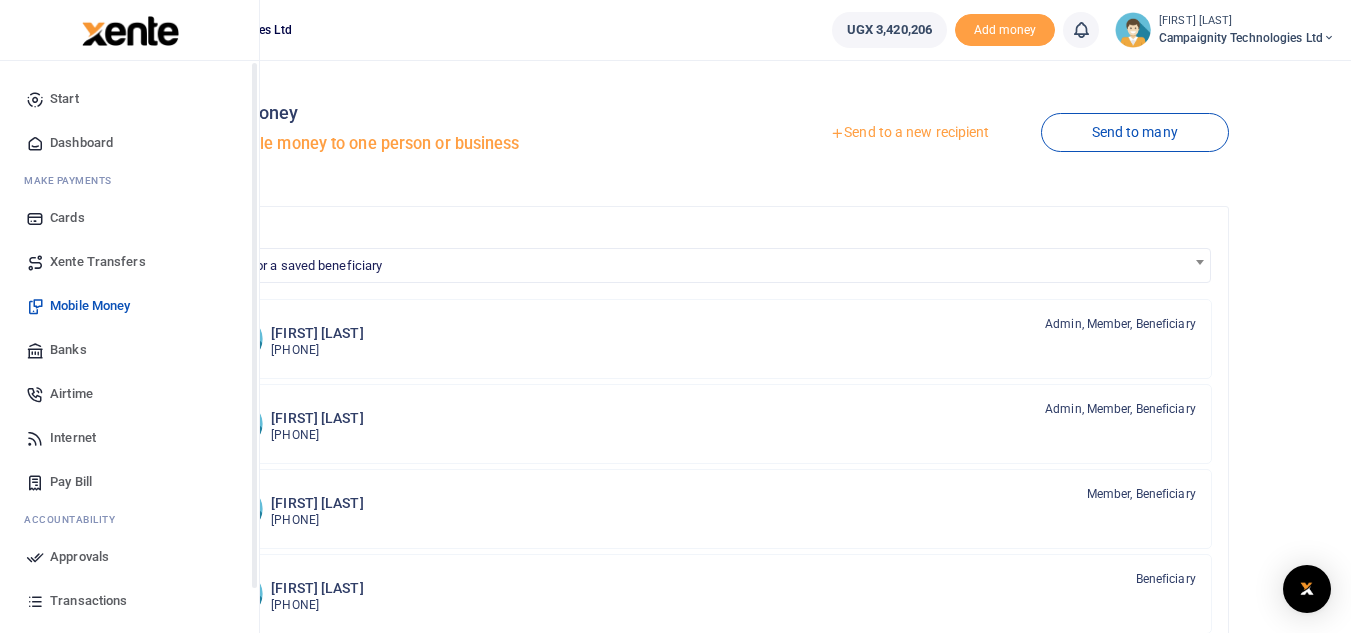 click on "Transactions" at bounding box center (88, 601) 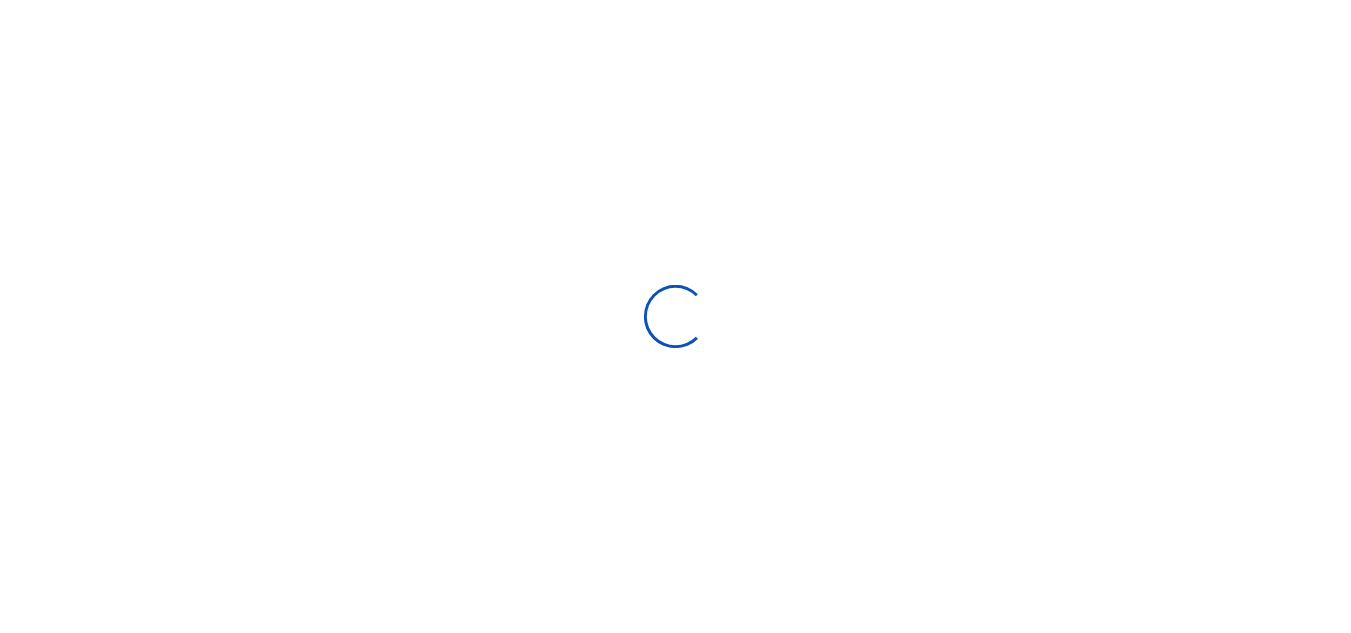 scroll, scrollTop: 0, scrollLeft: 0, axis: both 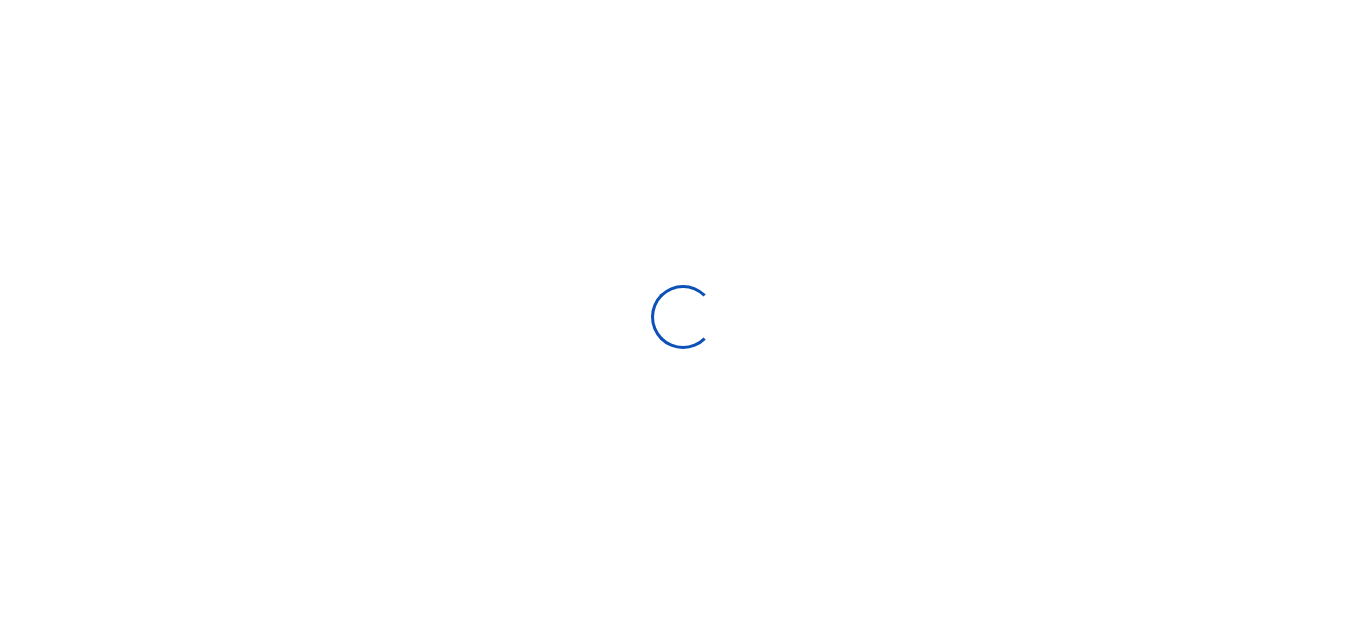 select 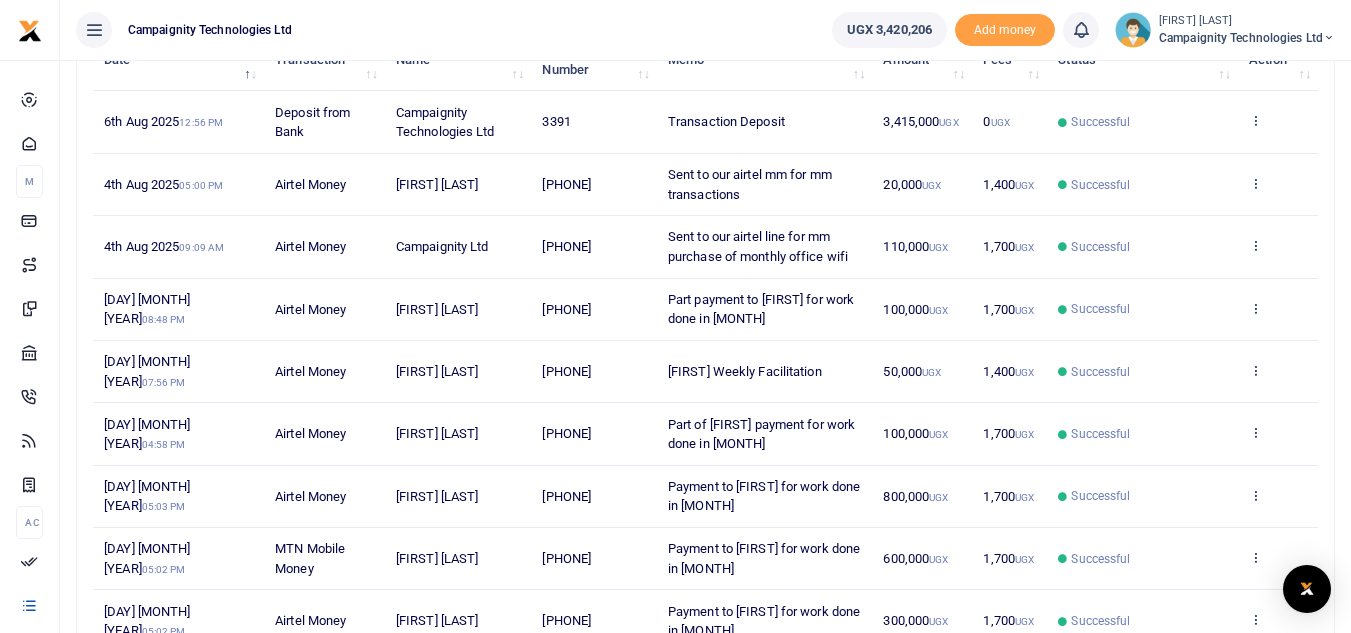 scroll, scrollTop: 284, scrollLeft: 0, axis: vertical 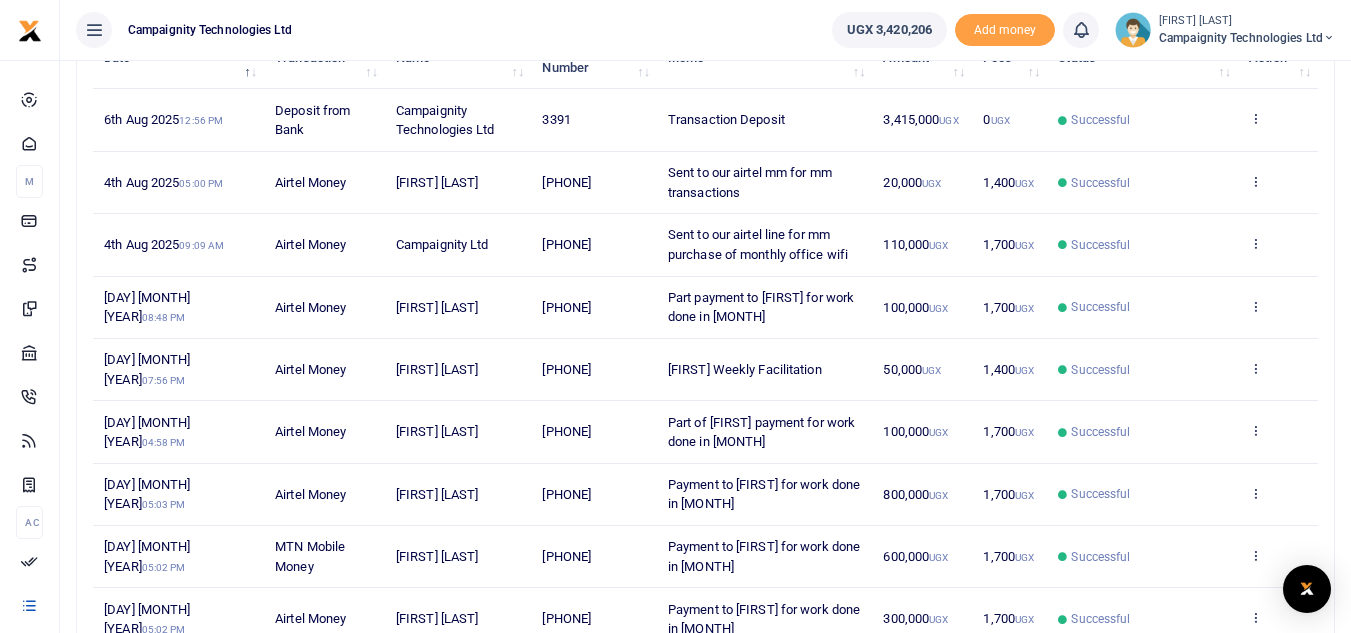 drag, startPoint x: 565, startPoint y: 595, endPoint x: 634, endPoint y: 596, distance: 69.00725 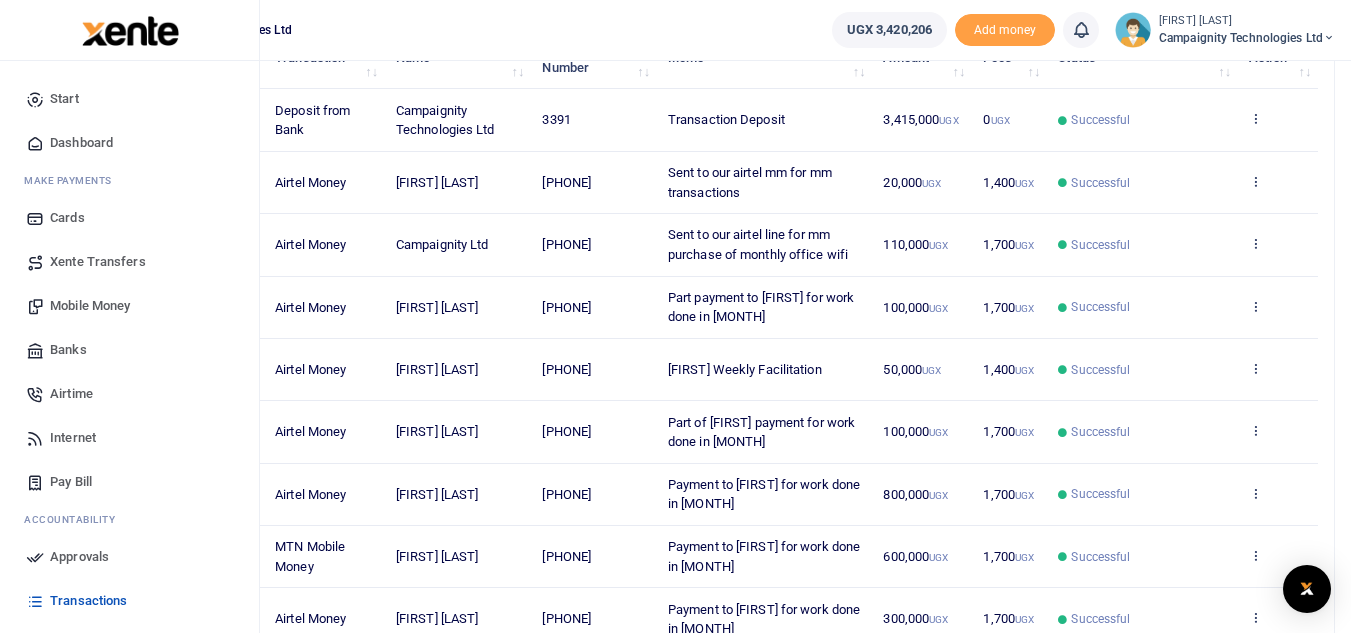 click on "Mobile Money" at bounding box center [129, 306] 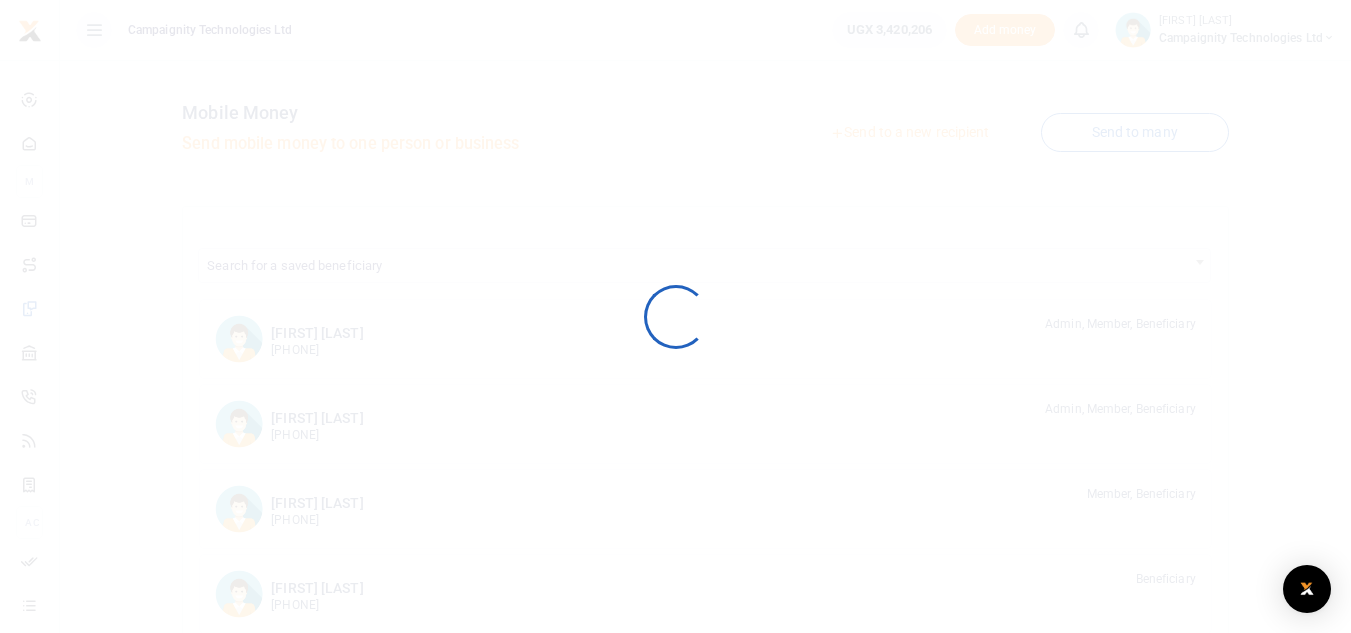 scroll, scrollTop: 0, scrollLeft: 0, axis: both 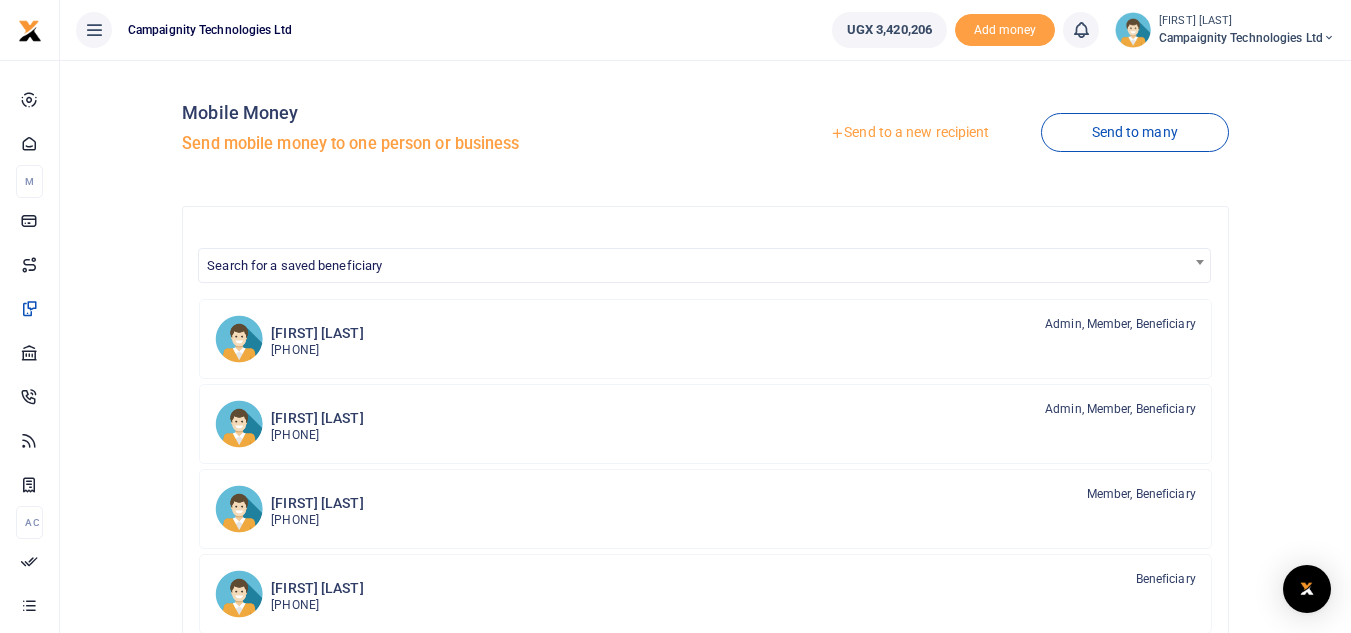 click on "Send to a new recipient" at bounding box center (909, 133) 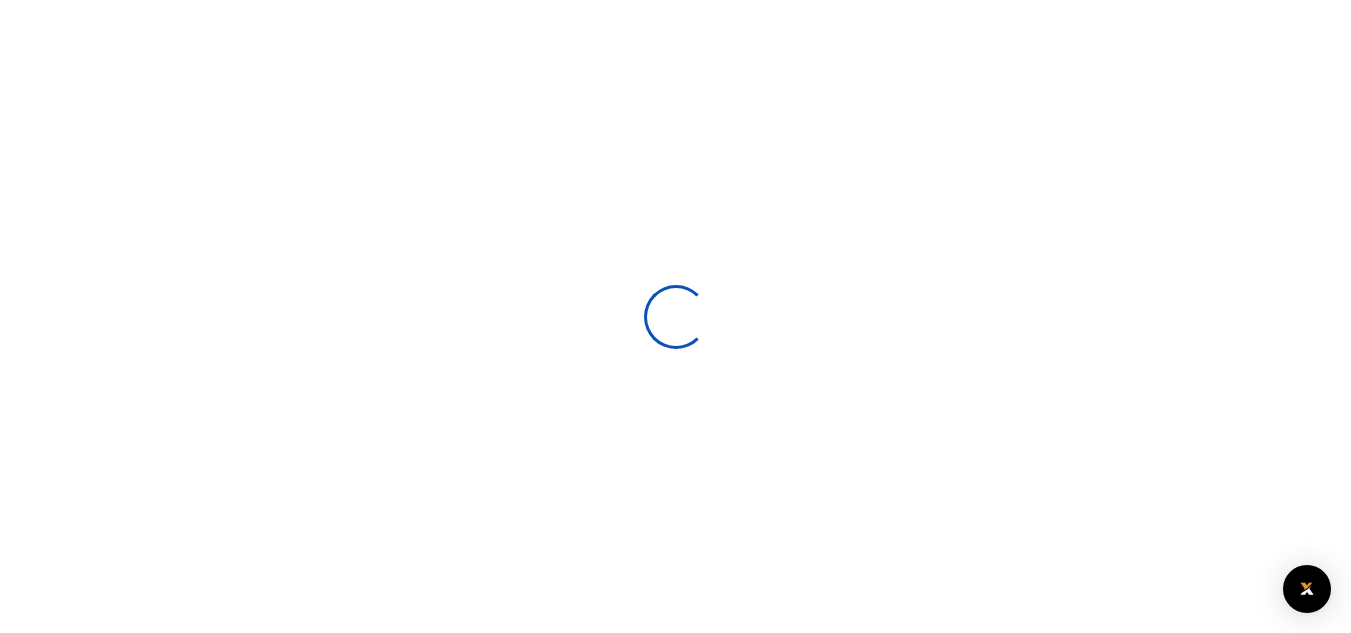 select 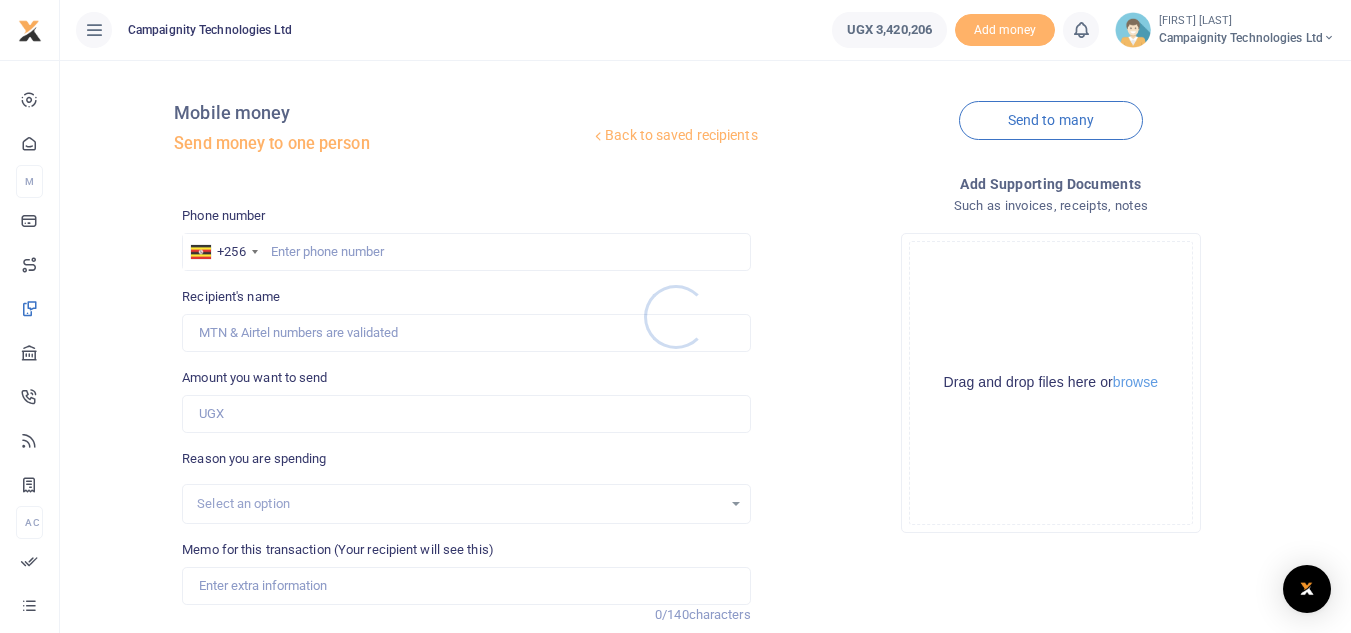 click at bounding box center [675, 316] 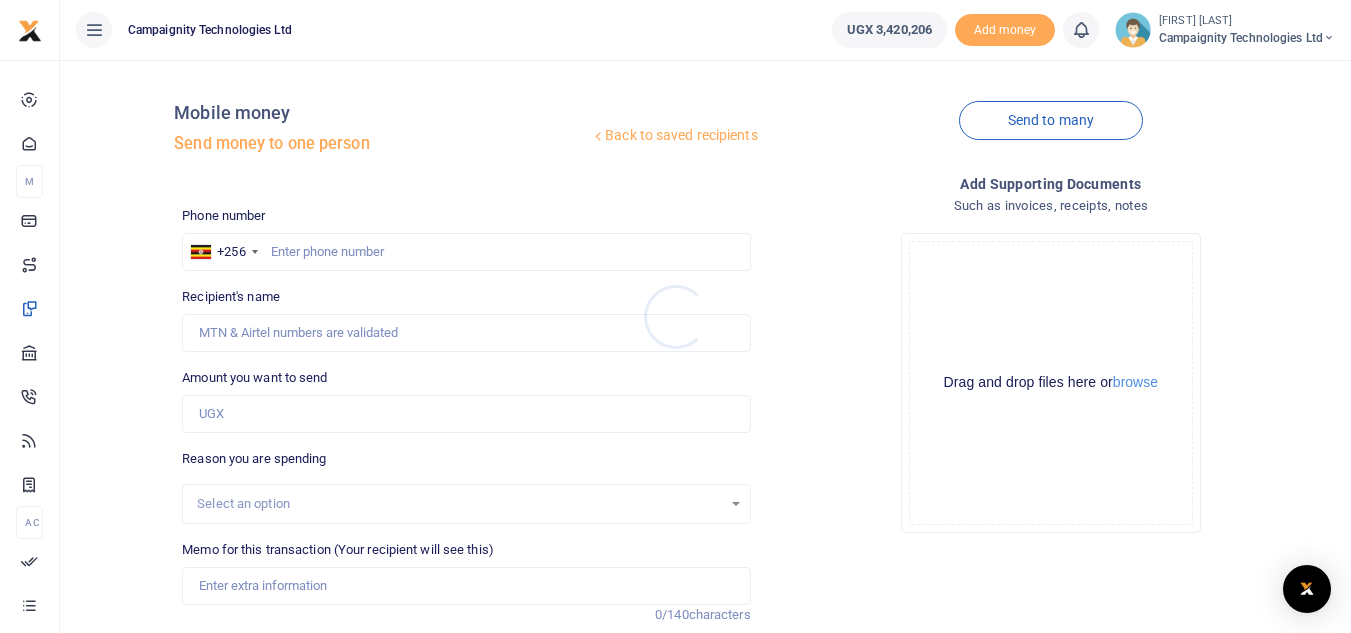 click at bounding box center [675, 316] 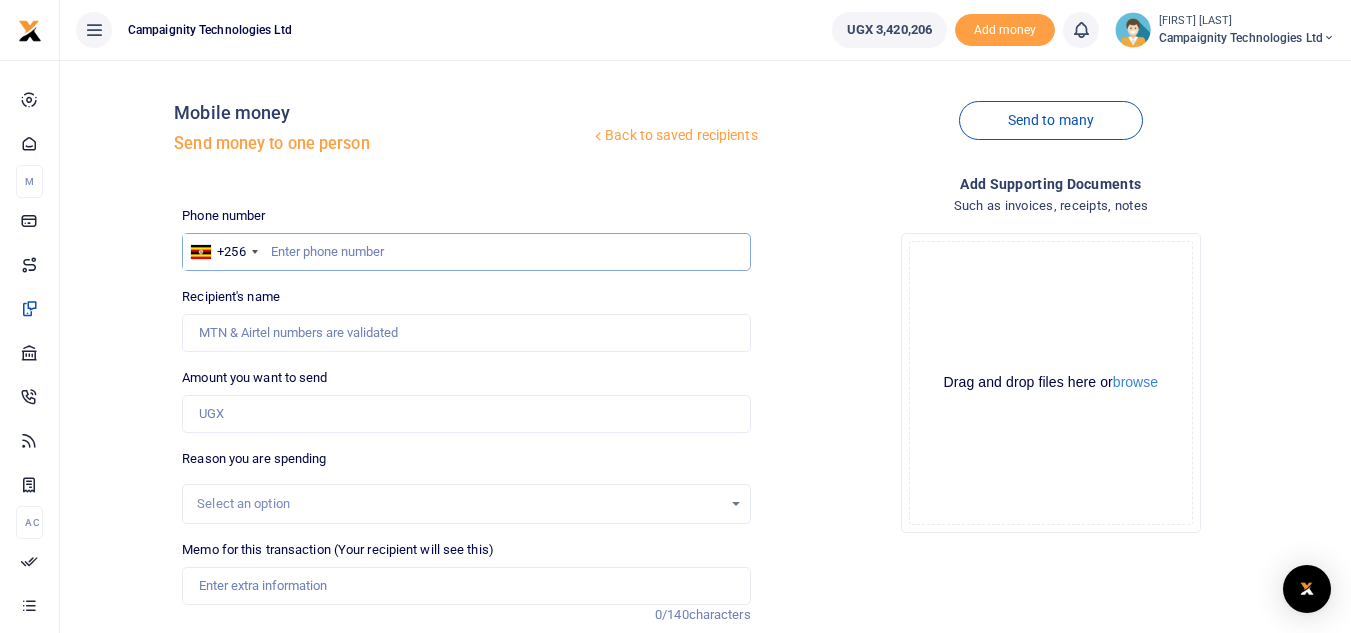 click at bounding box center [466, 252] 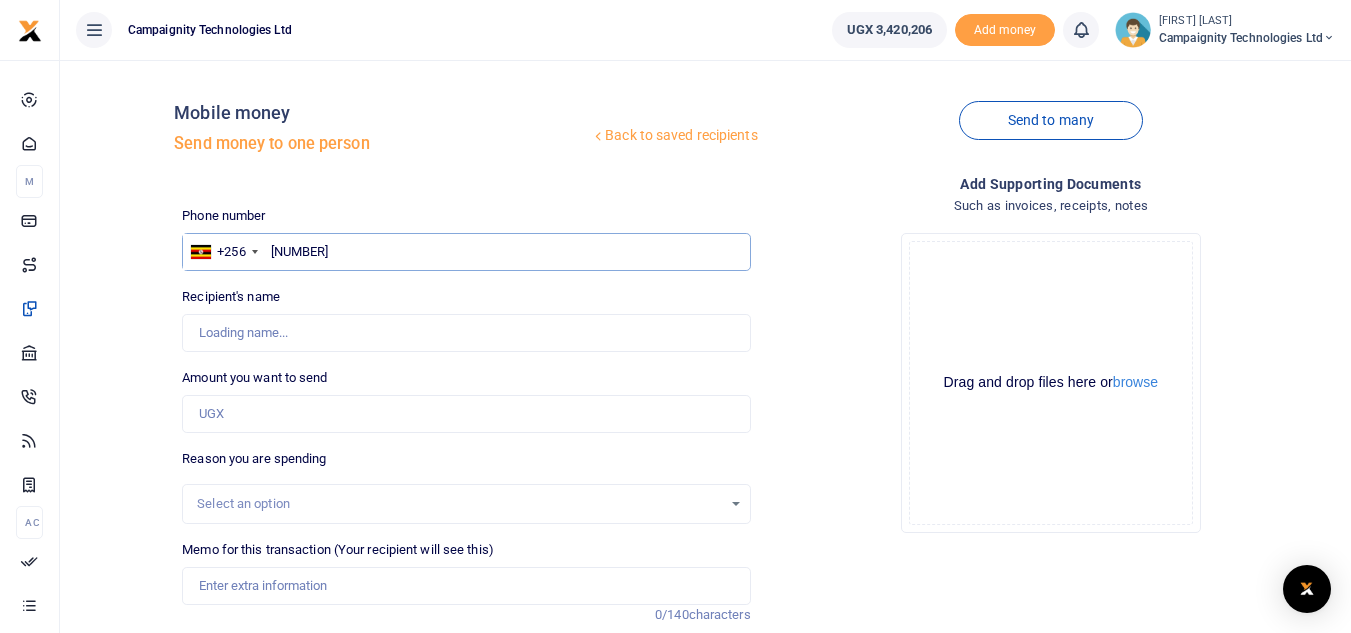 type on "Mark Nakibinge" 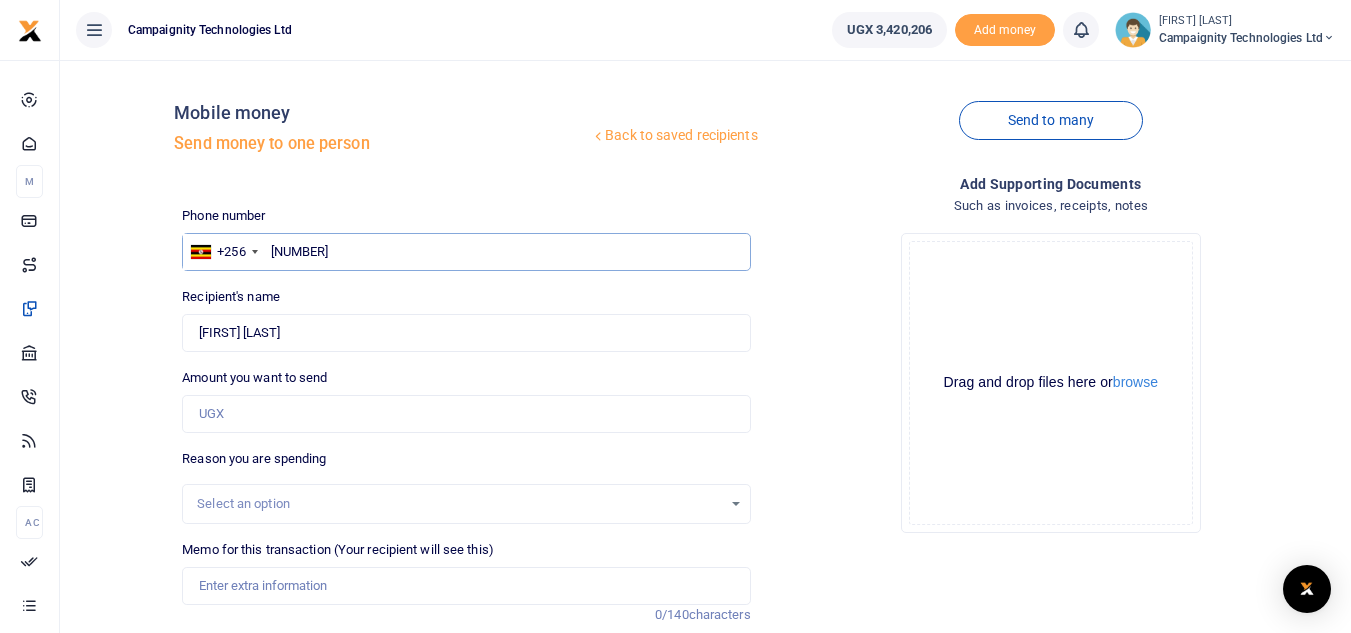 type on "756185378" 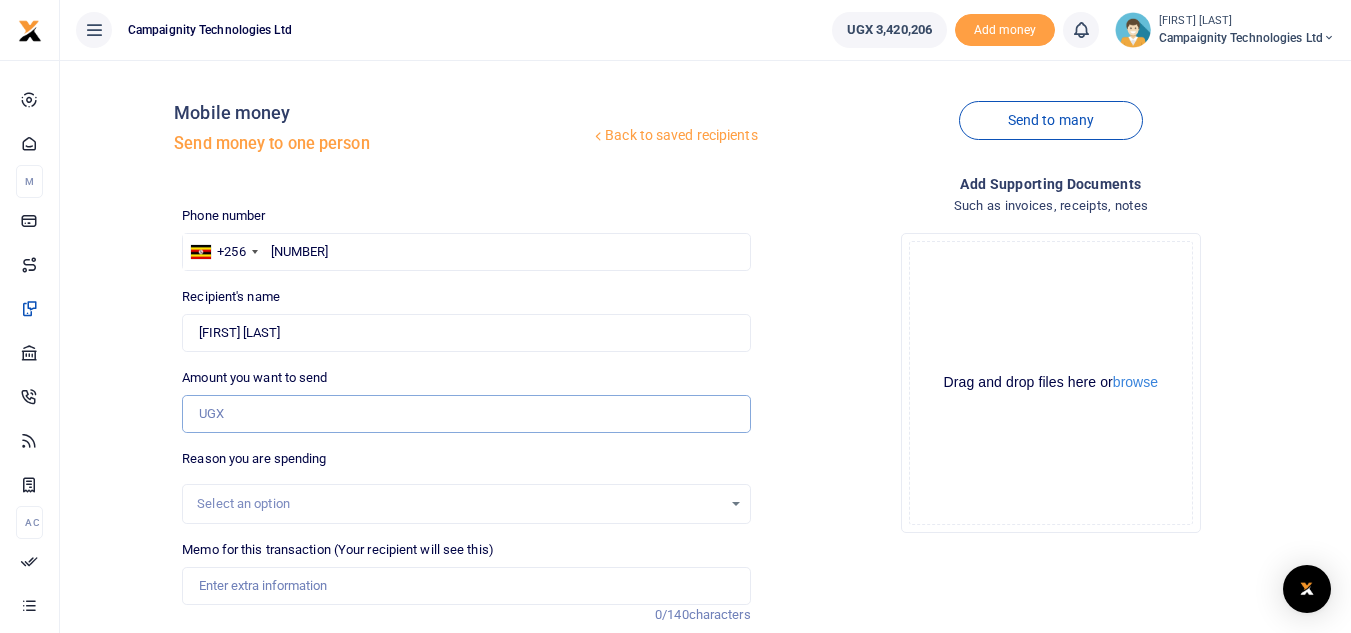 click on "Amount you want to send" at bounding box center [466, 414] 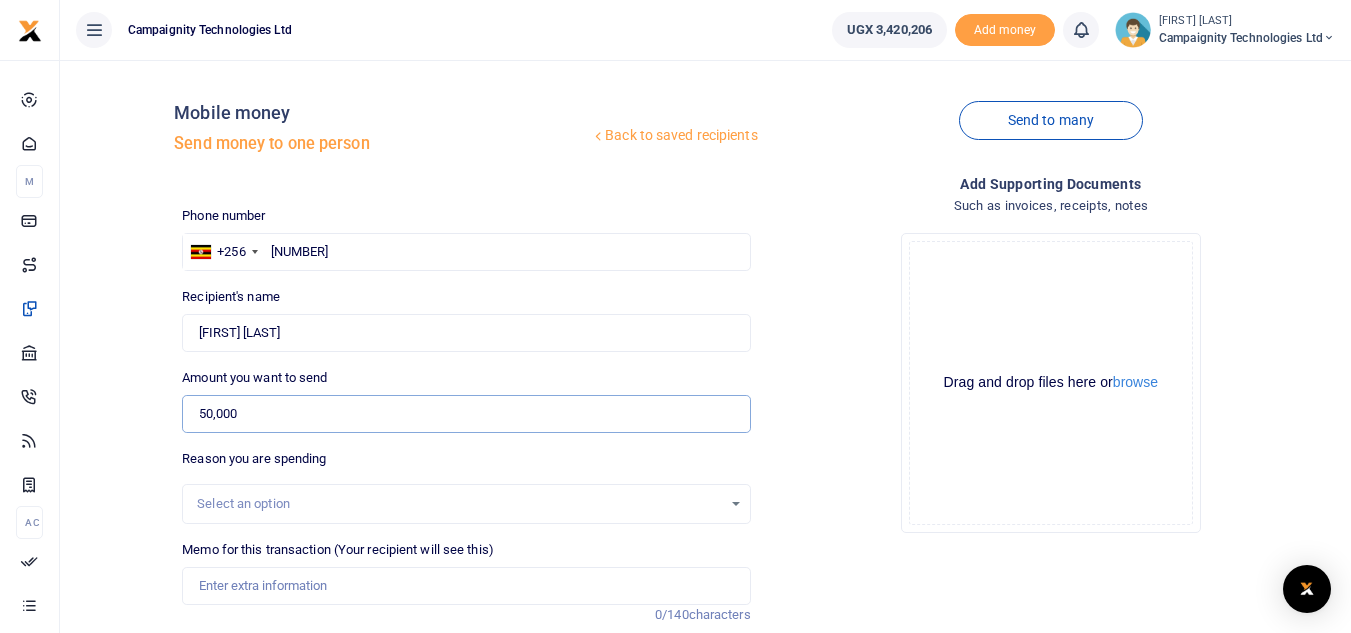 scroll, scrollTop: 229, scrollLeft: 0, axis: vertical 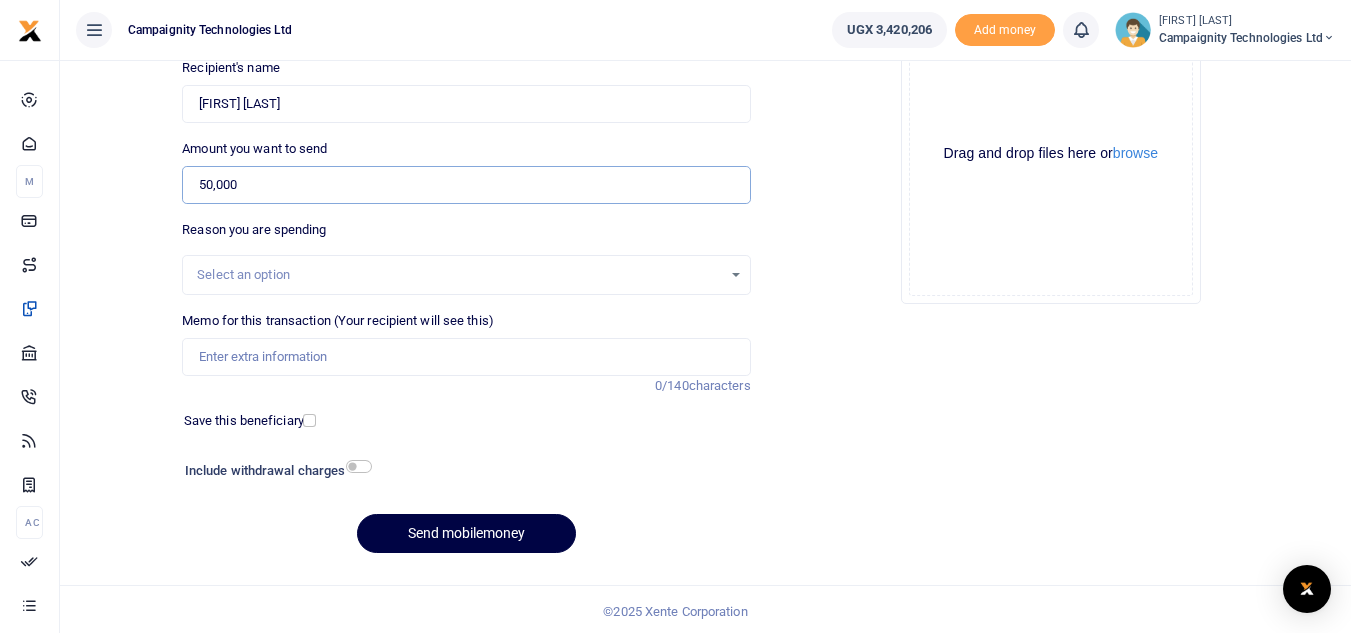 type on "50,000" 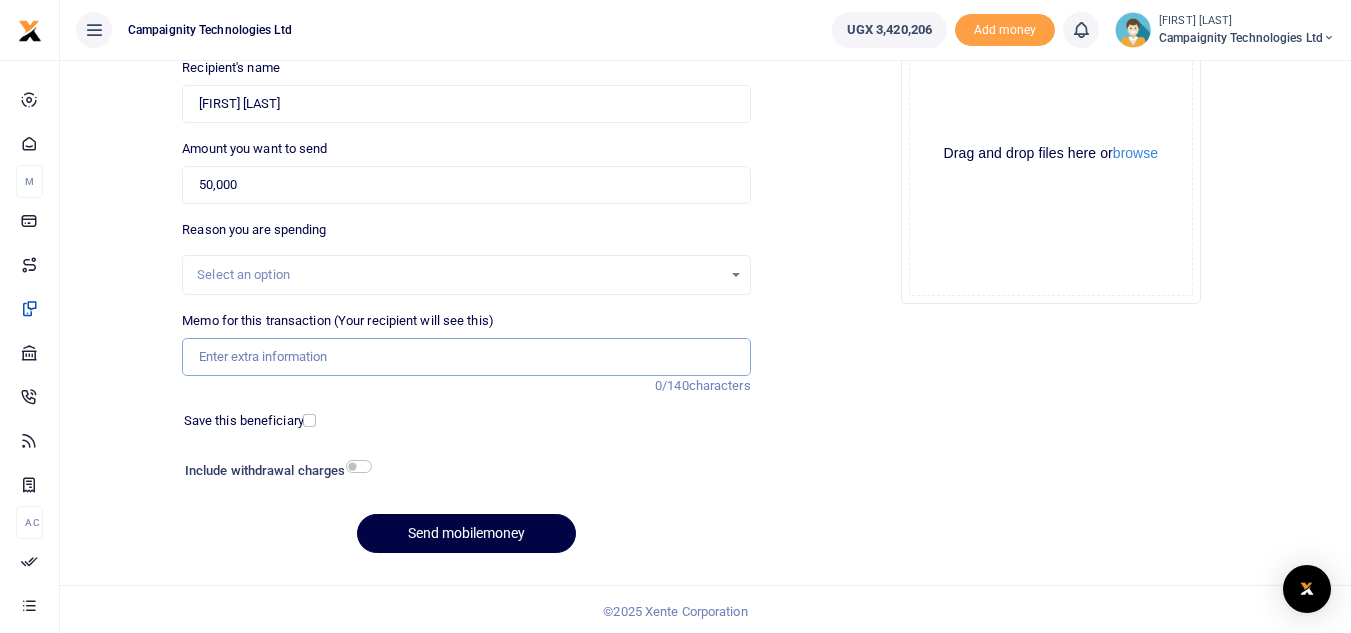 click on "Memo for this transaction (Your recipient will see this)" at bounding box center [466, 357] 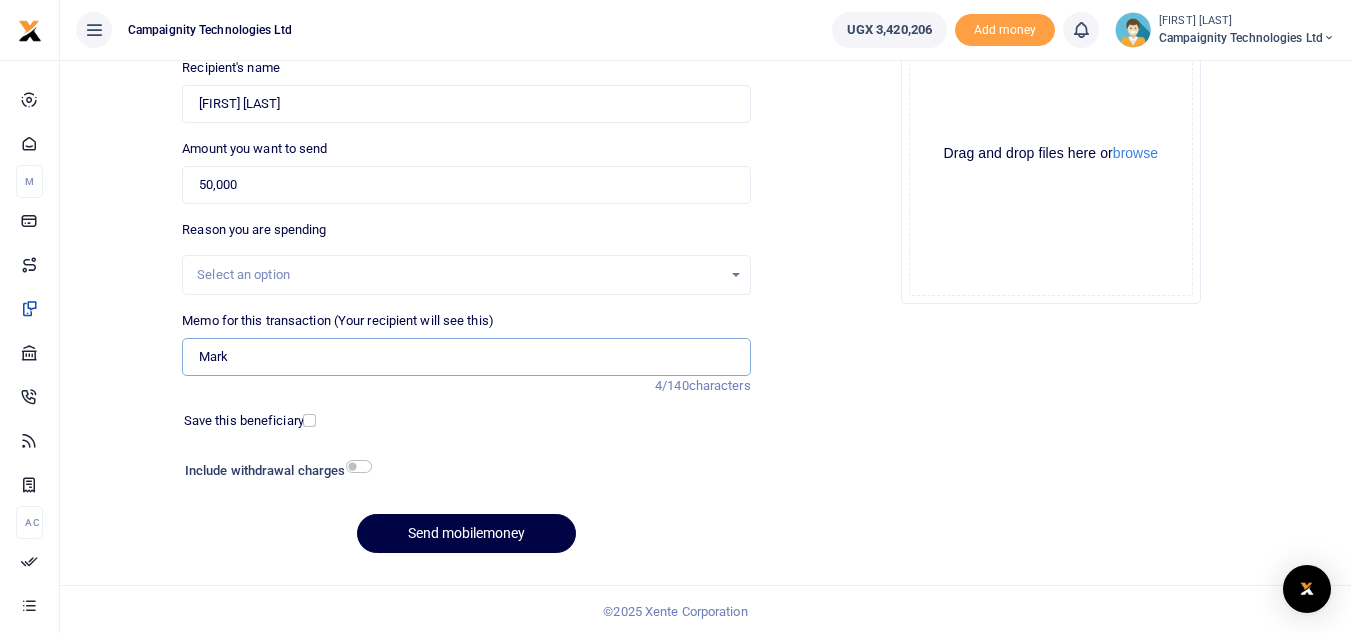 type on "Mark weekly facilitation" 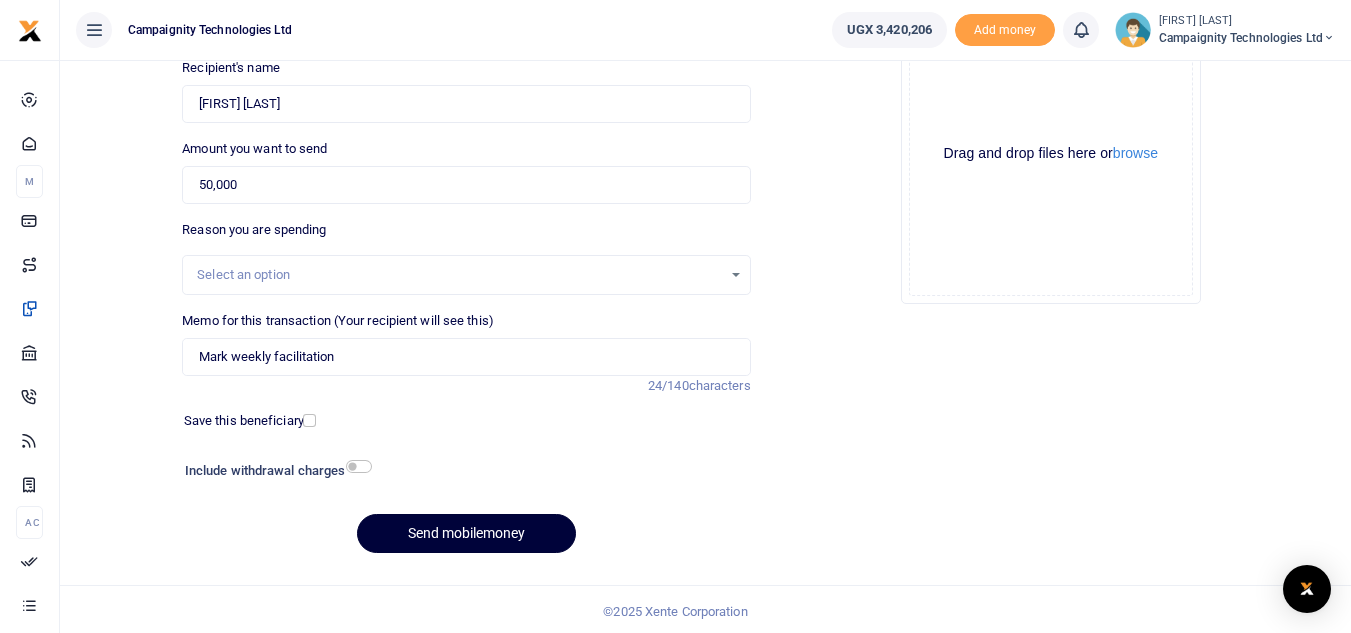 click on "Send mobilemoney" at bounding box center (466, 533) 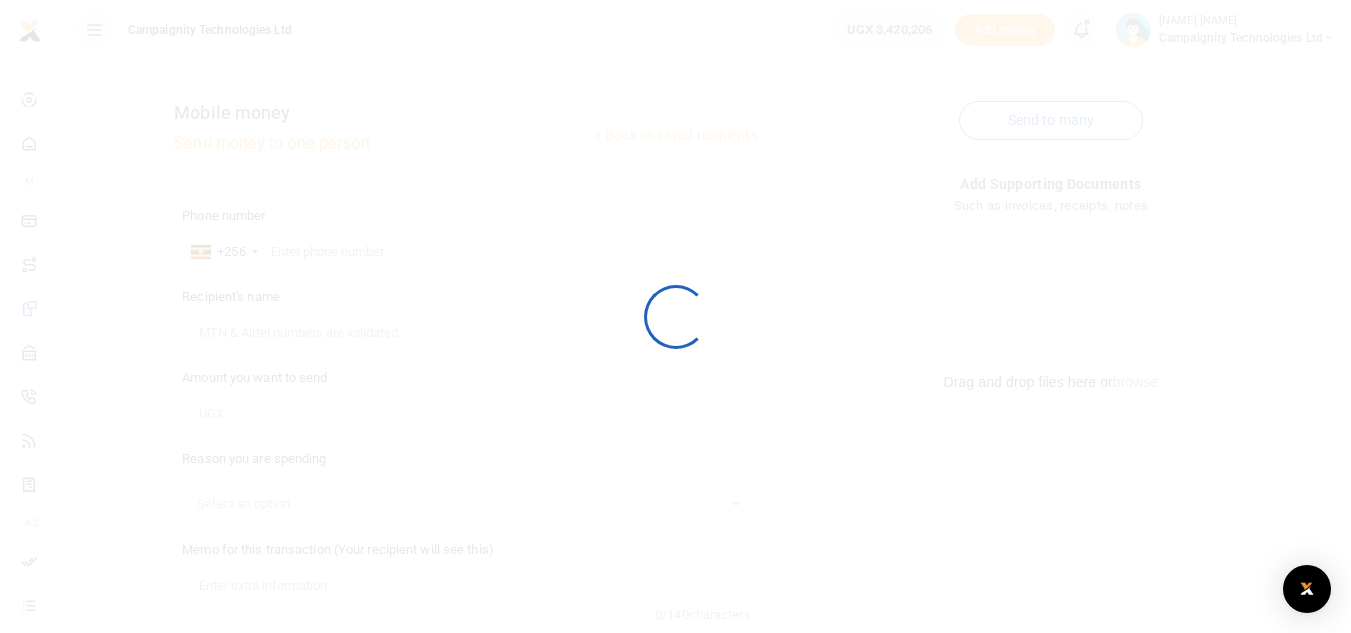 scroll, scrollTop: 229, scrollLeft: 0, axis: vertical 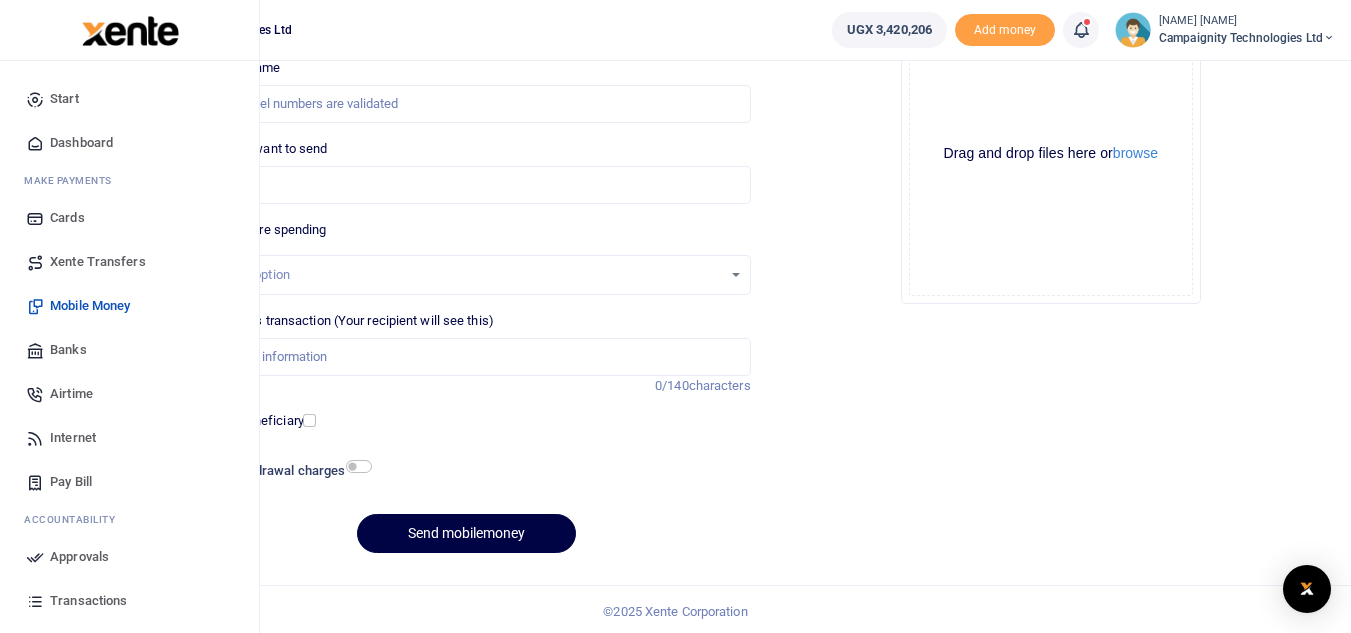click on "Mobile Money" at bounding box center (90, 306) 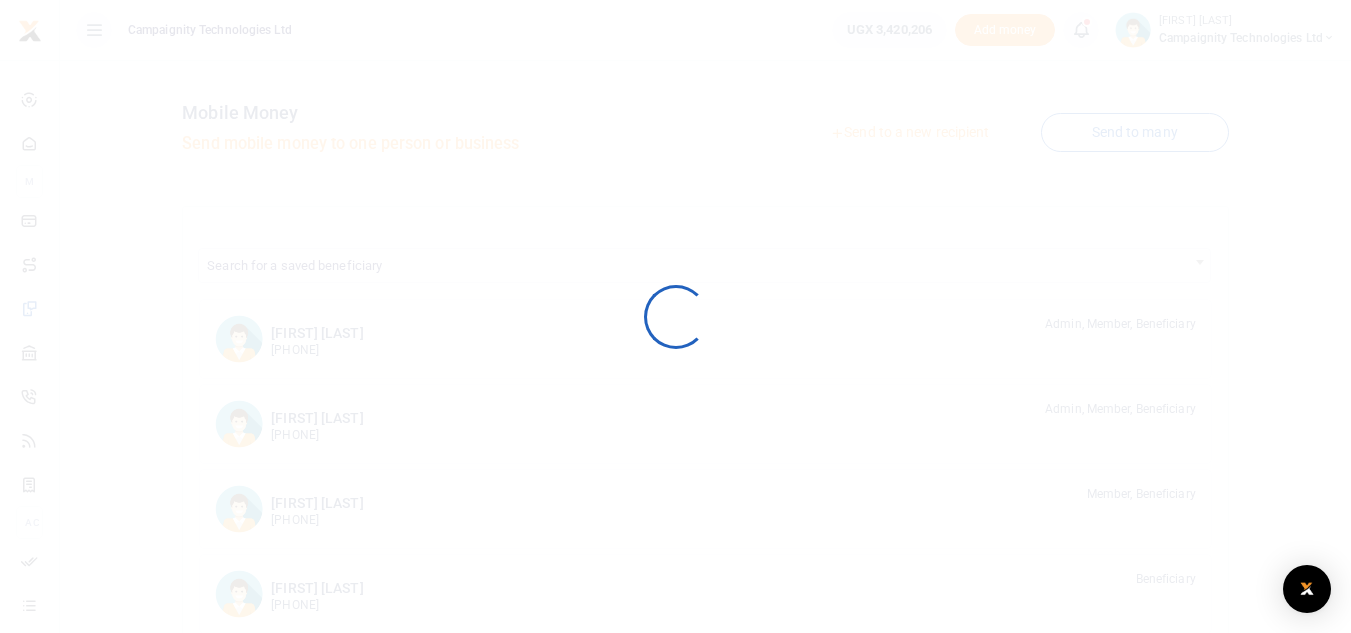 scroll, scrollTop: 0, scrollLeft: 0, axis: both 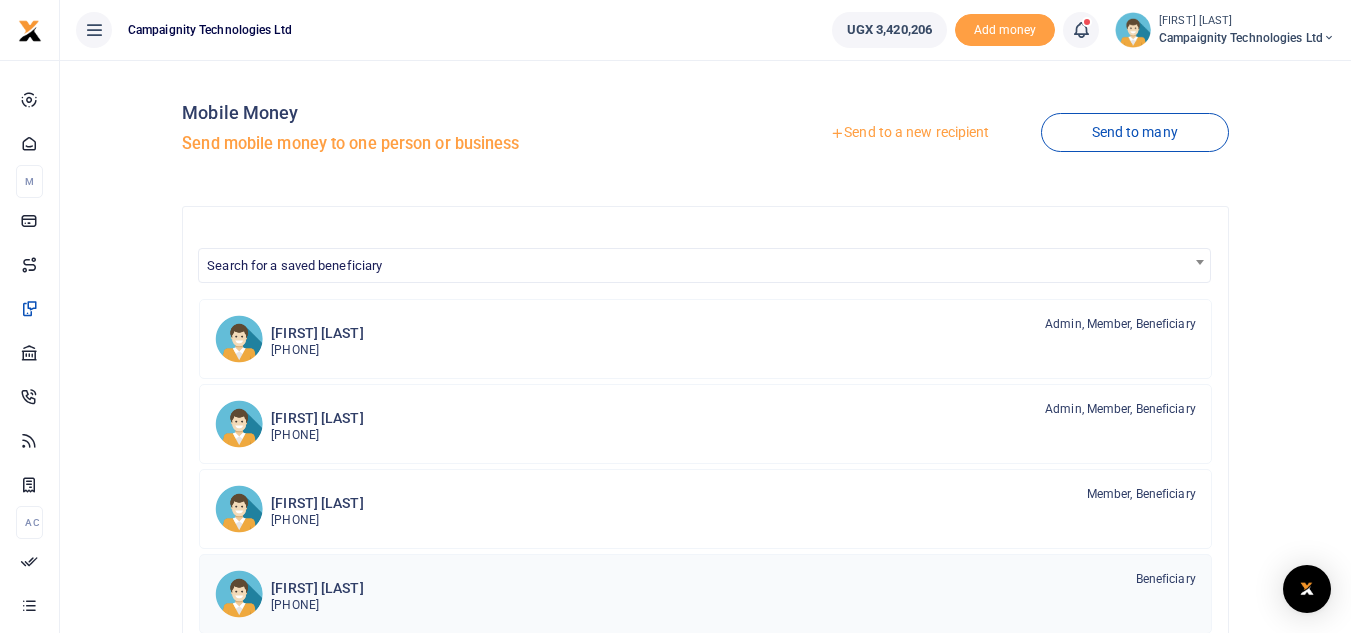 click on "[FIRST] [LAST]" at bounding box center (317, 588) 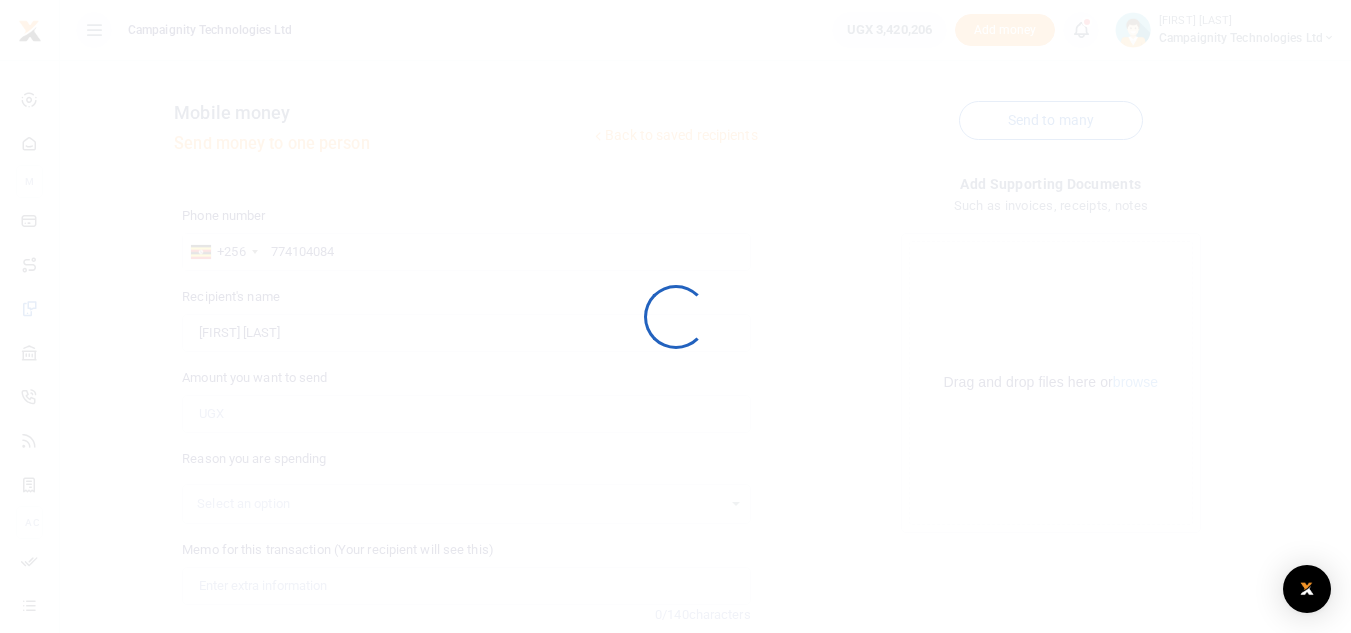 scroll, scrollTop: 0, scrollLeft: 0, axis: both 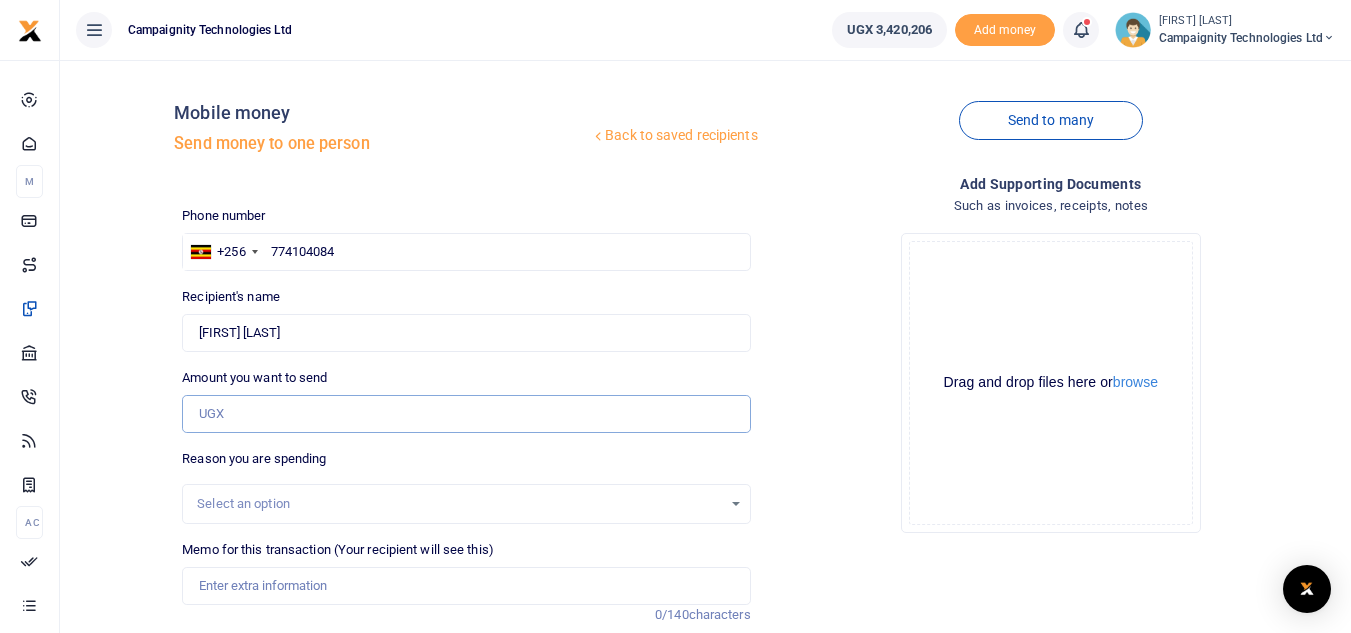 click on "Amount you want to send" at bounding box center (466, 414) 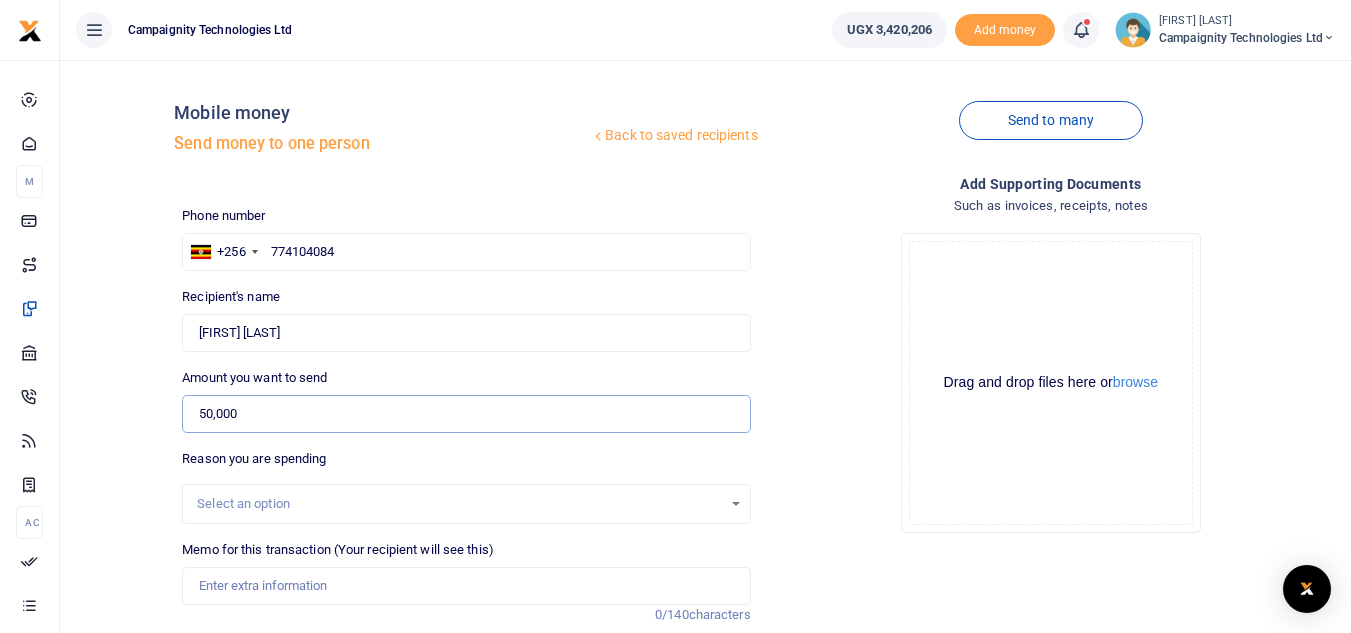scroll, scrollTop: 196, scrollLeft: 0, axis: vertical 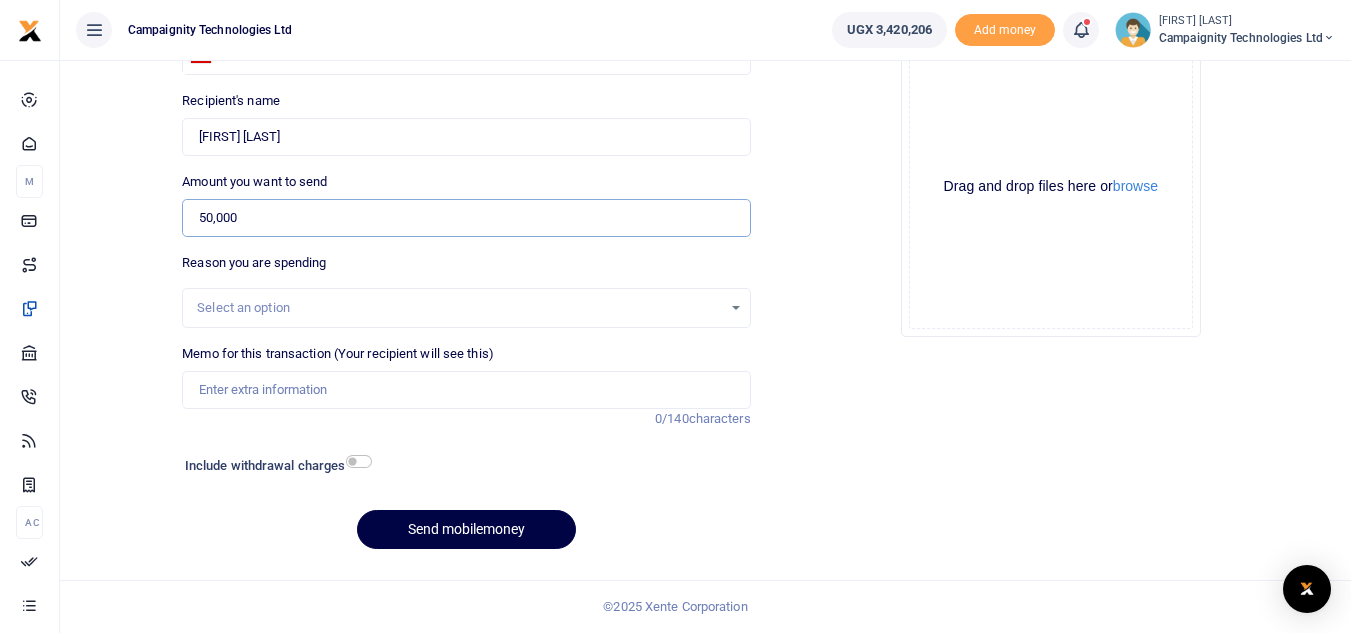 type on "50,000" 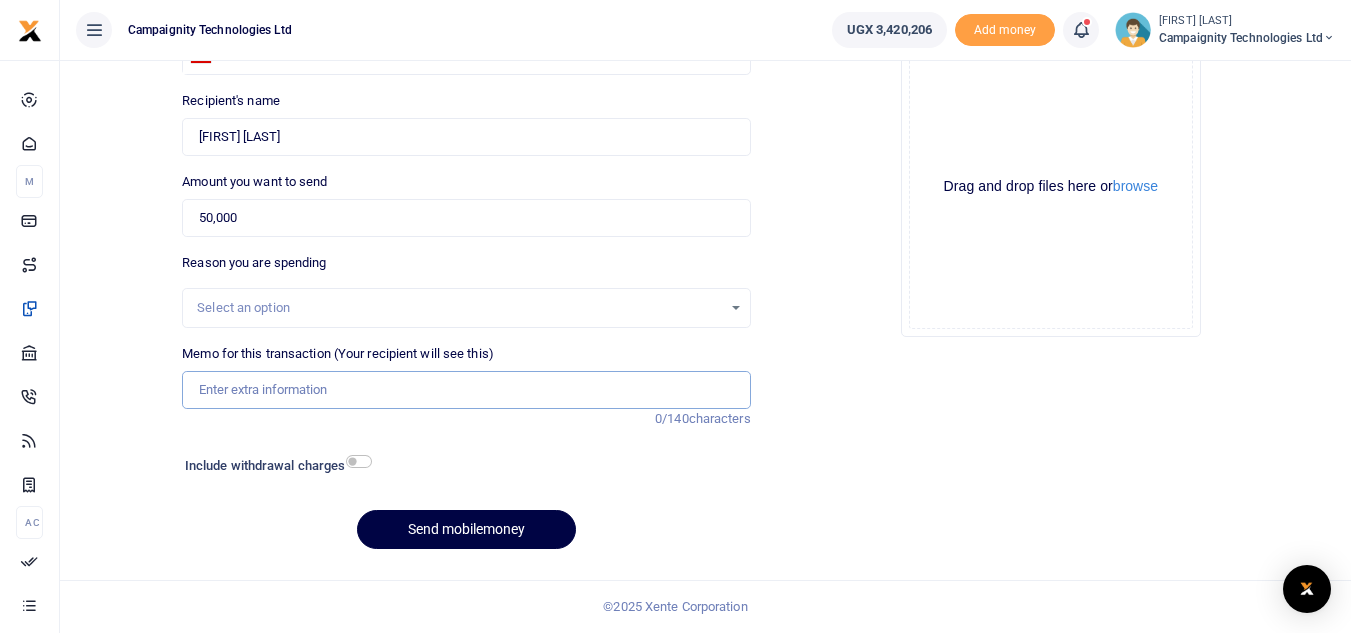 click on "Memo for this transaction (Your recipient will see this)" at bounding box center (466, 390) 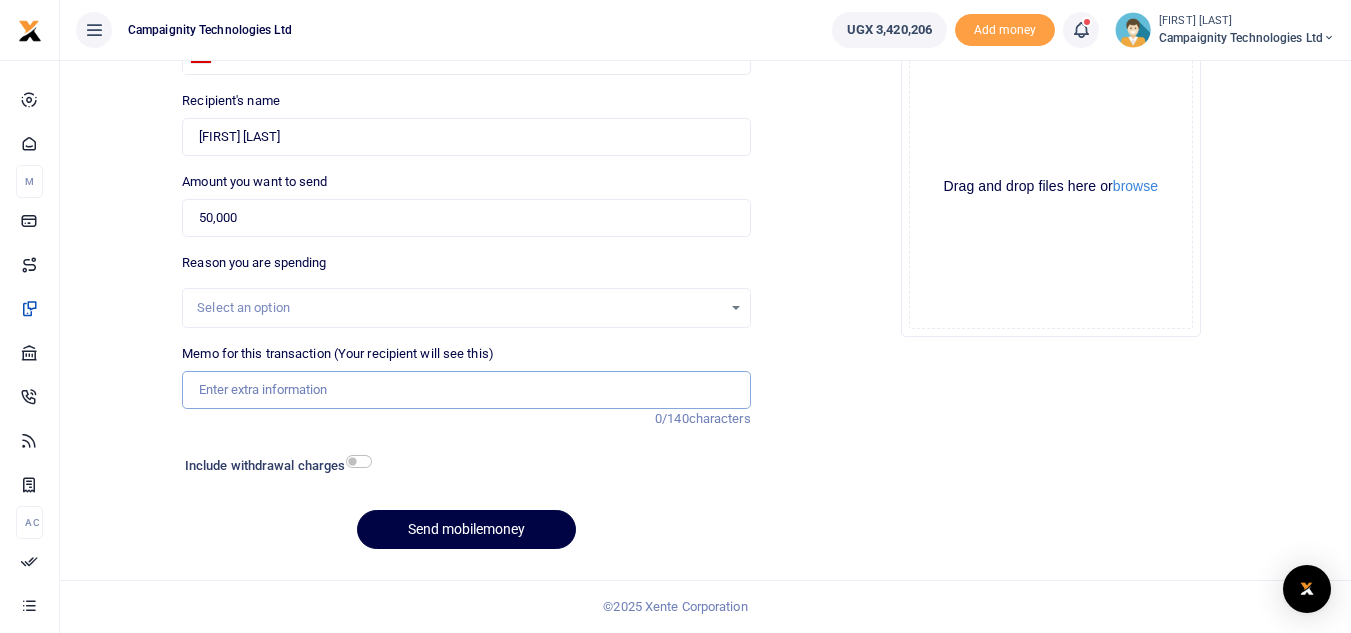 type on "Darlington Weekly Facilitation" 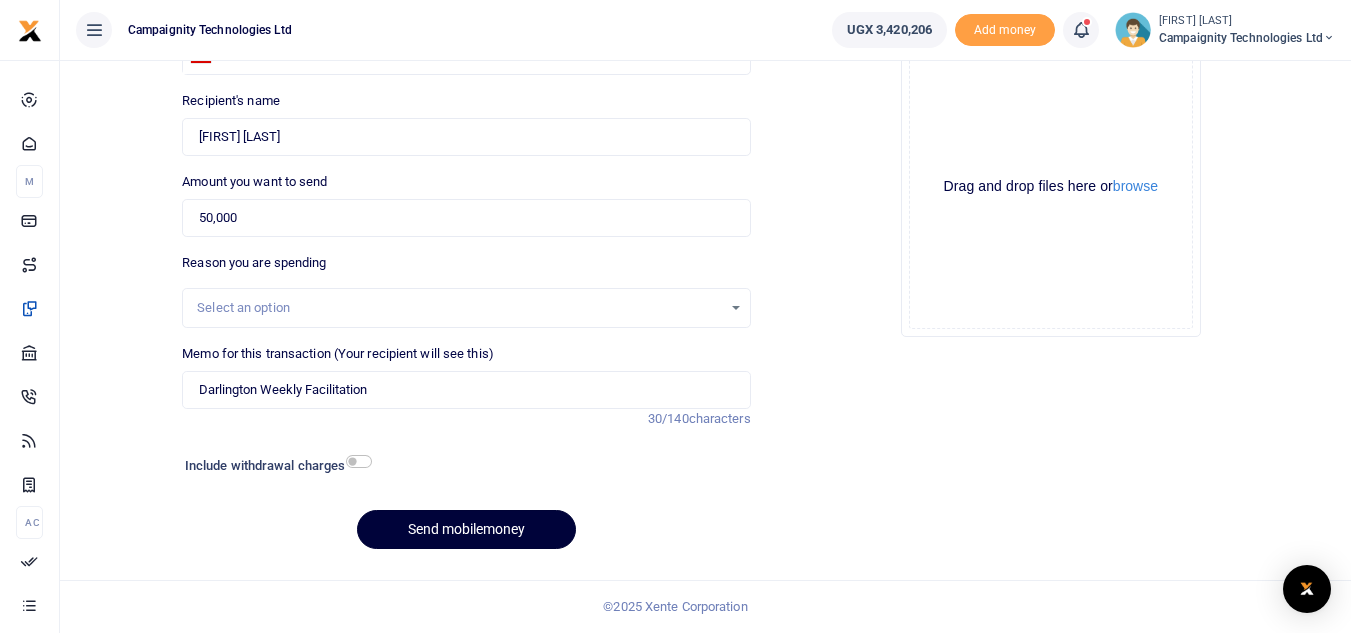 click on "Send mobilemoney" at bounding box center (466, 529) 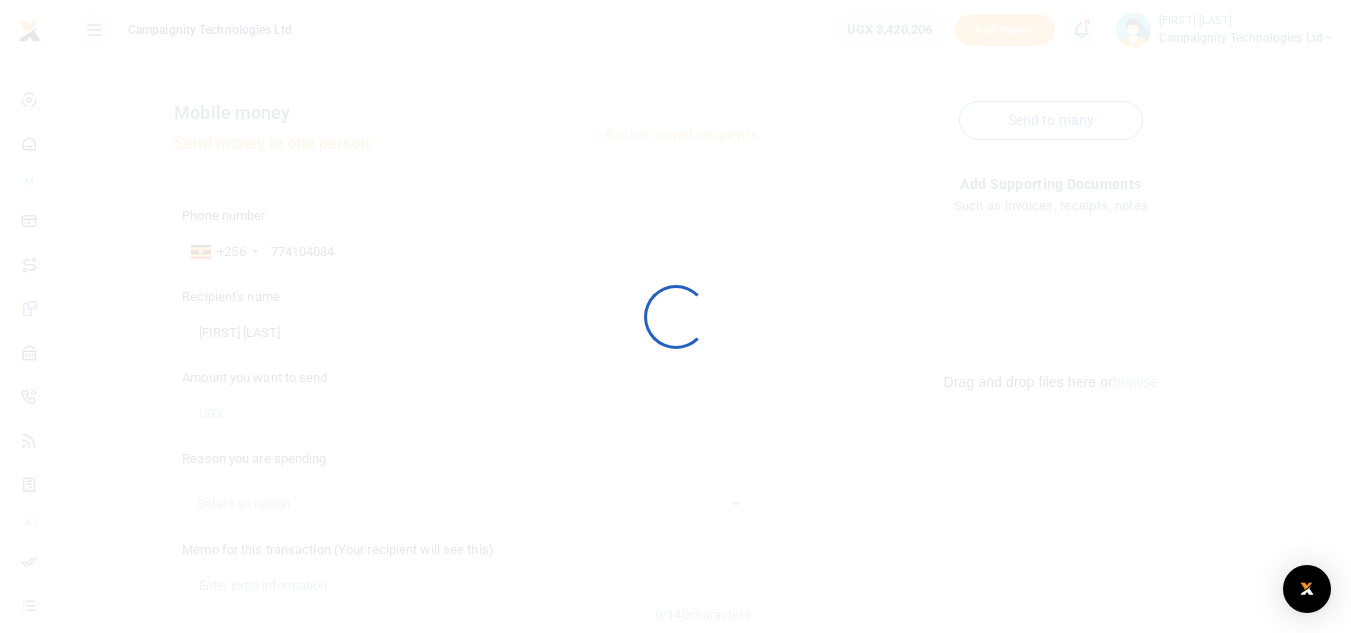 scroll, scrollTop: 196, scrollLeft: 0, axis: vertical 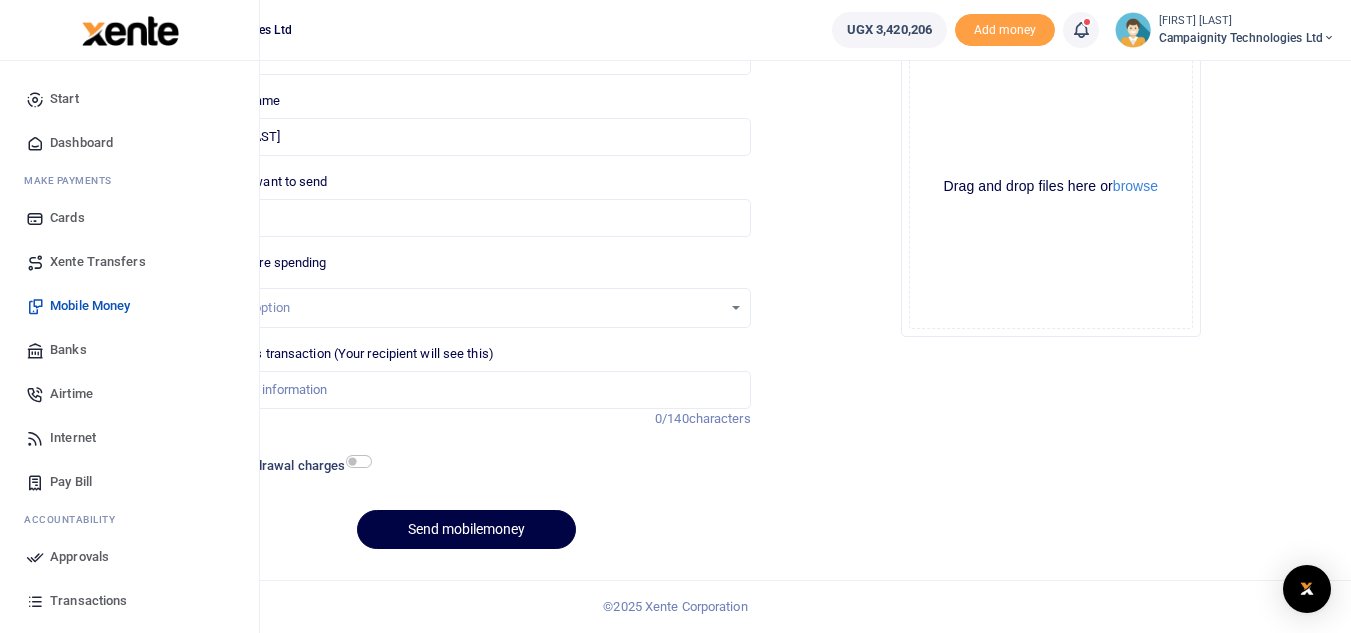click on "Approvals" at bounding box center (79, 557) 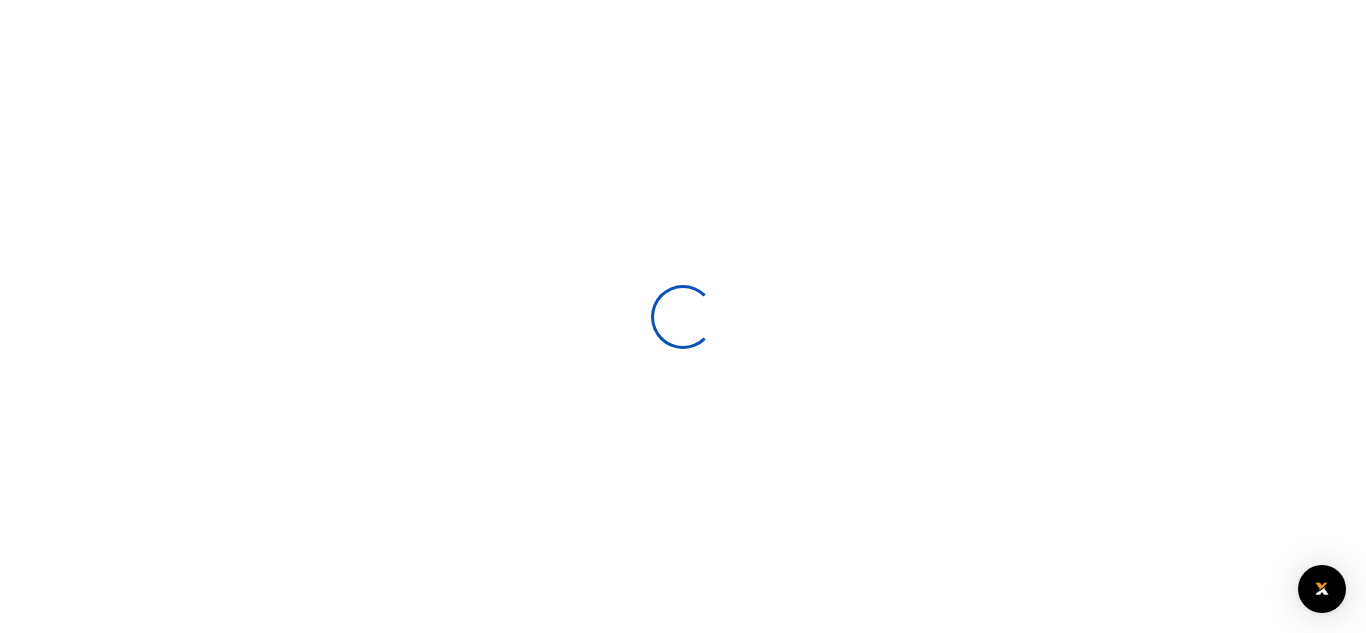 scroll, scrollTop: 0, scrollLeft: 0, axis: both 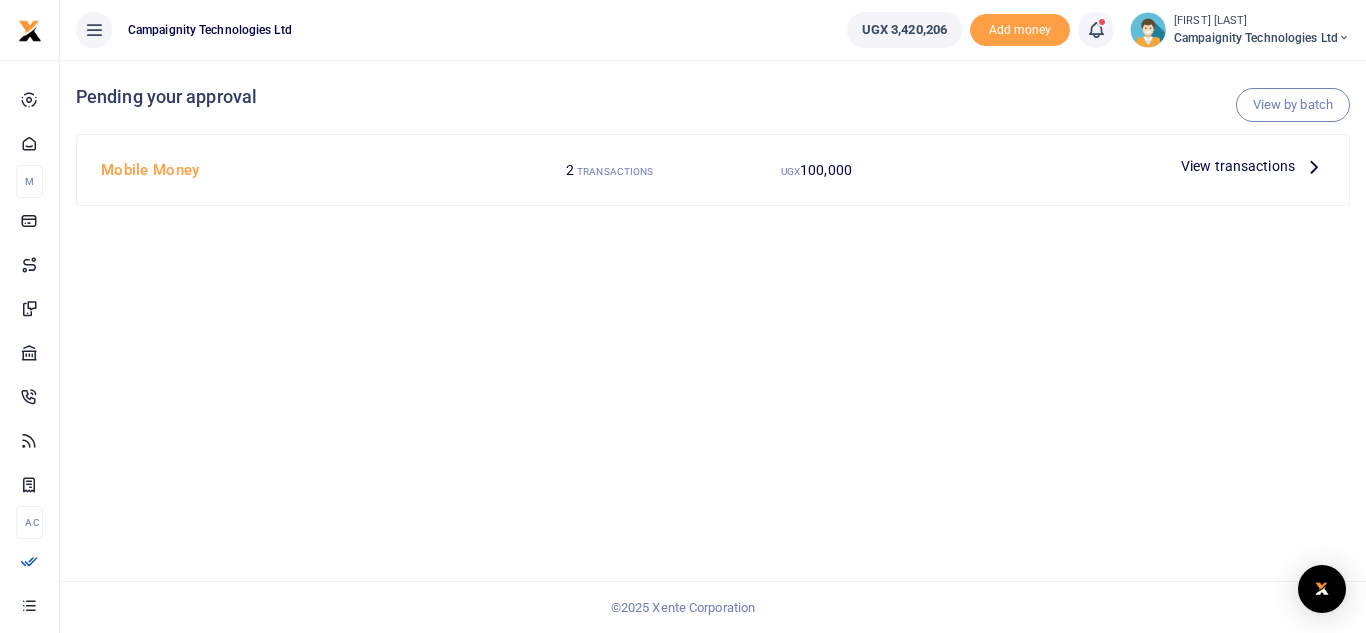 click on "View transactions" at bounding box center (1253, 166) 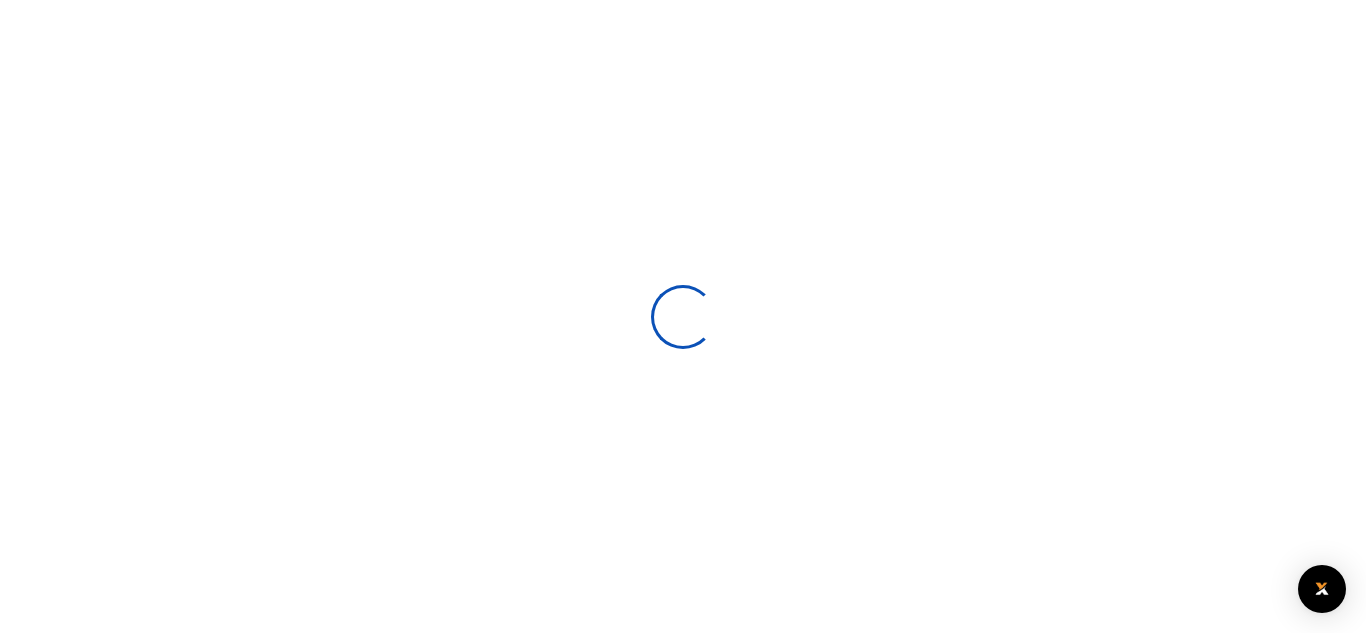 scroll, scrollTop: 0, scrollLeft: 0, axis: both 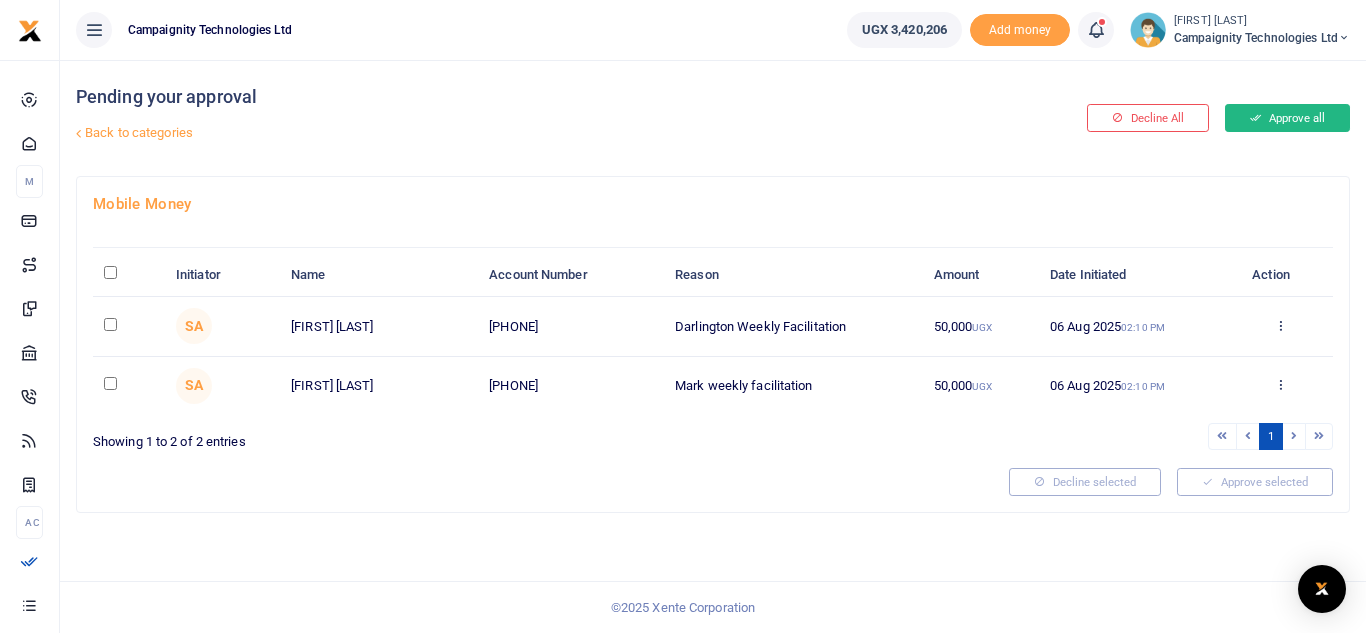 click on "Approve all" at bounding box center (1287, 118) 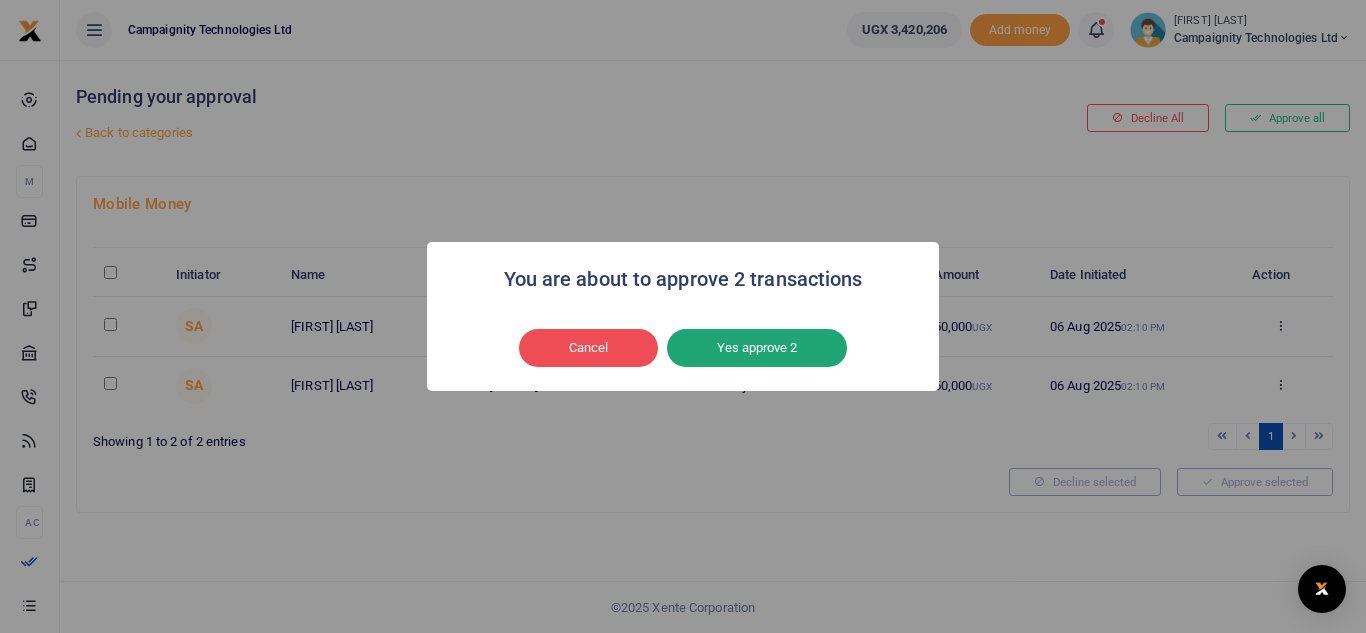click on "Yes approve 2" at bounding box center (757, 348) 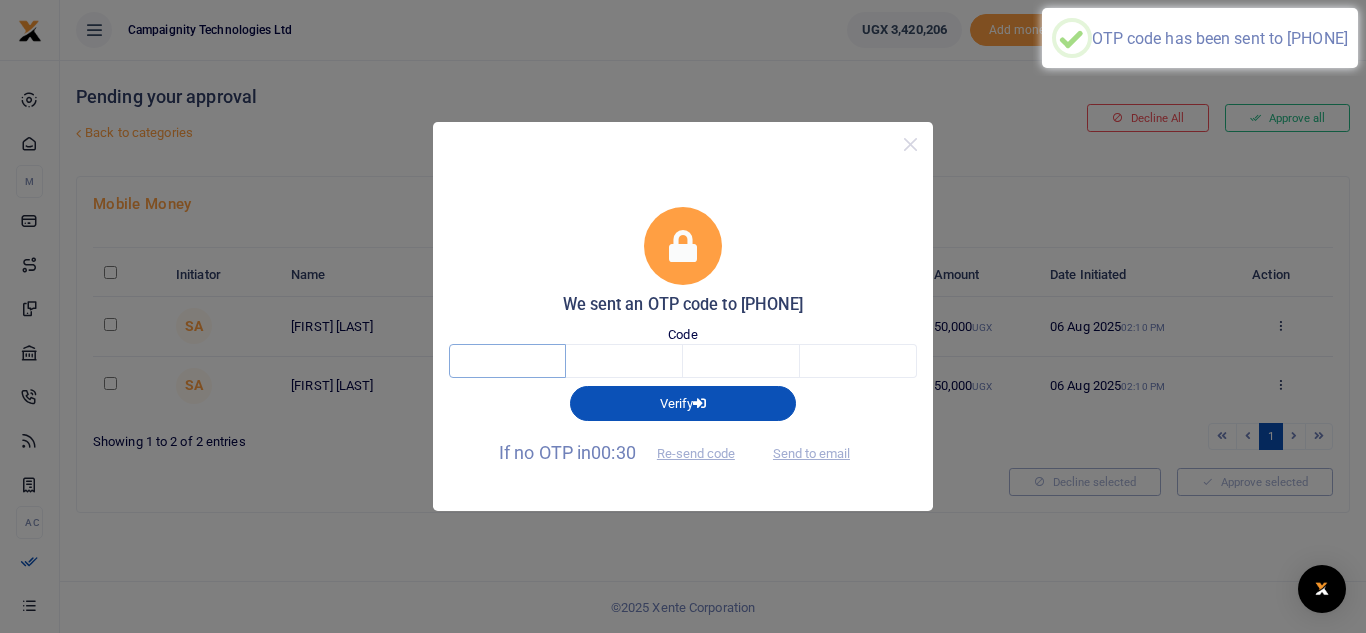 click at bounding box center [507, 361] 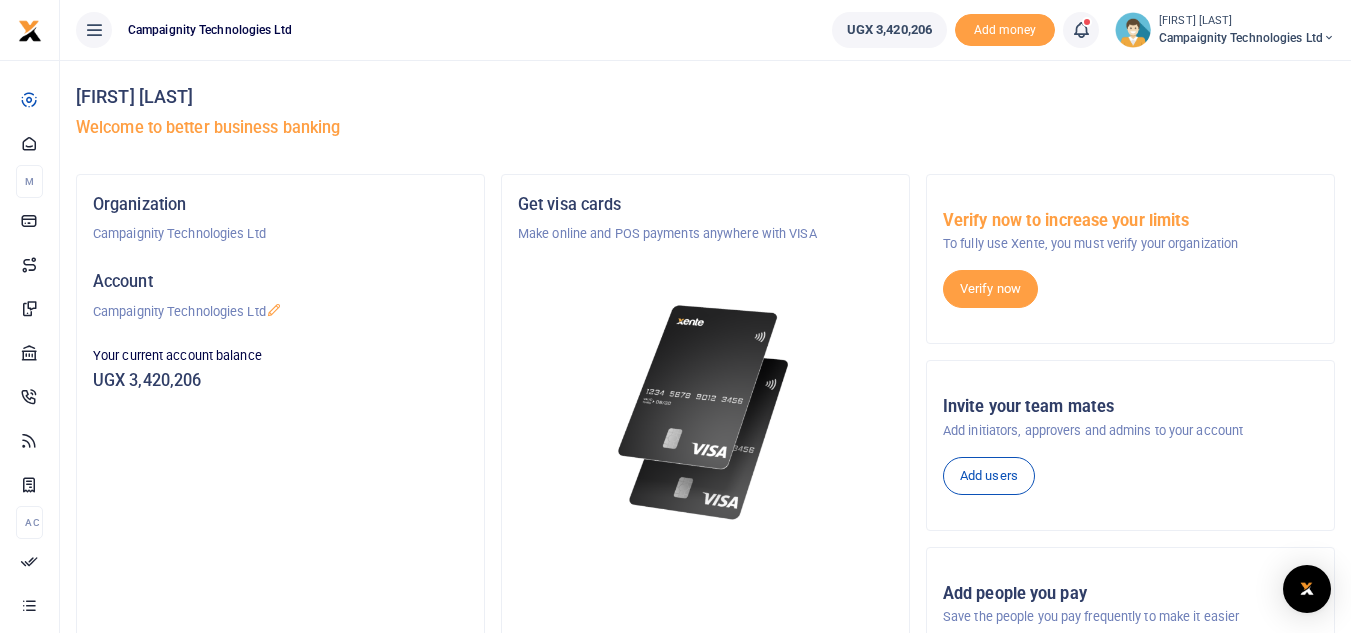scroll, scrollTop: 0, scrollLeft: 0, axis: both 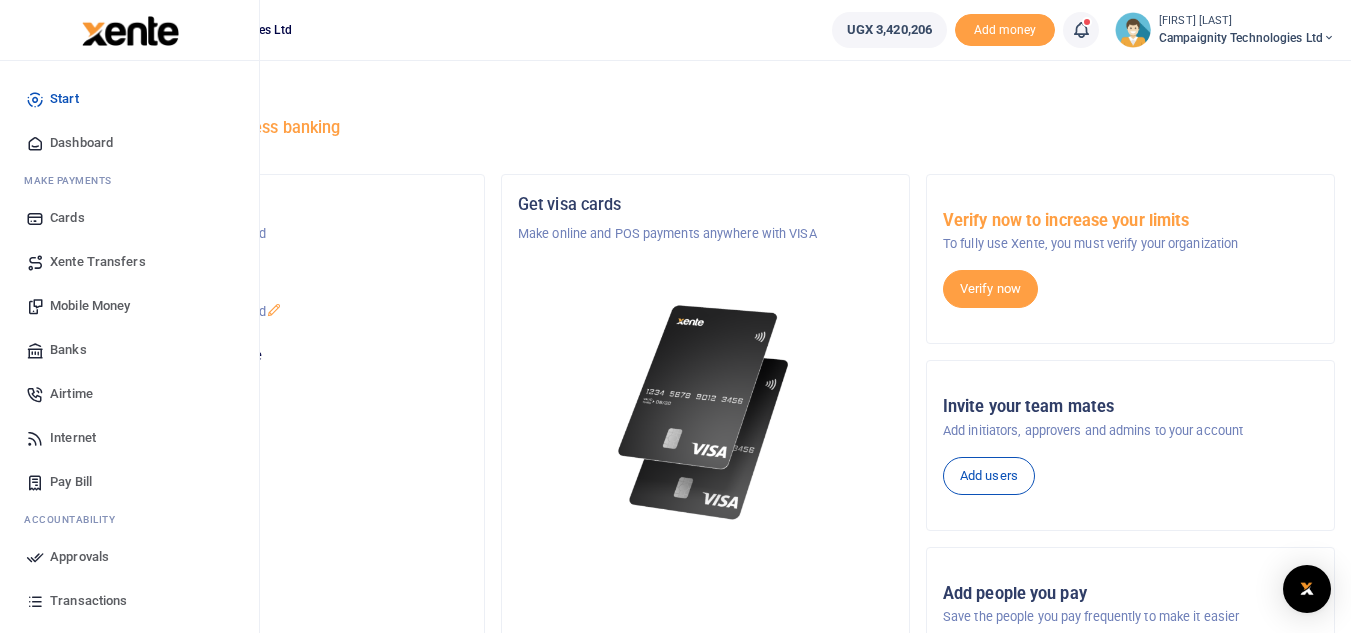 click on "Approvals" at bounding box center (79, 557) 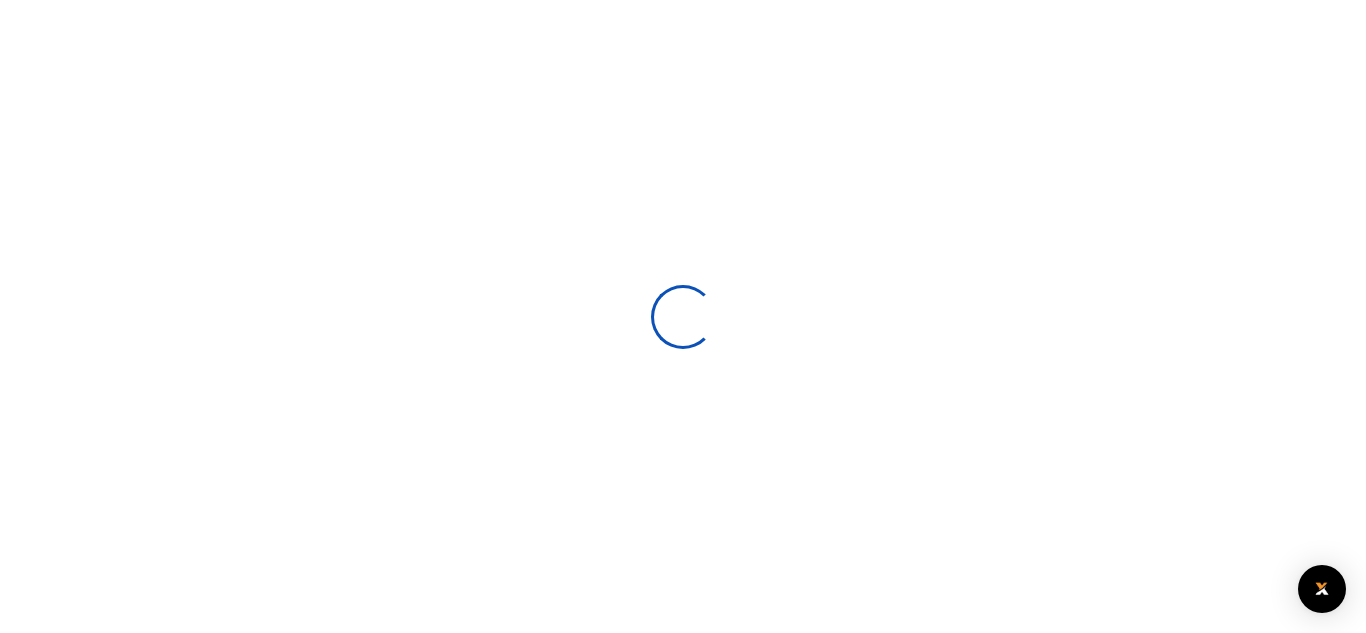 scroll, scrollTop: 0, scrollLeft: 0, axis: both 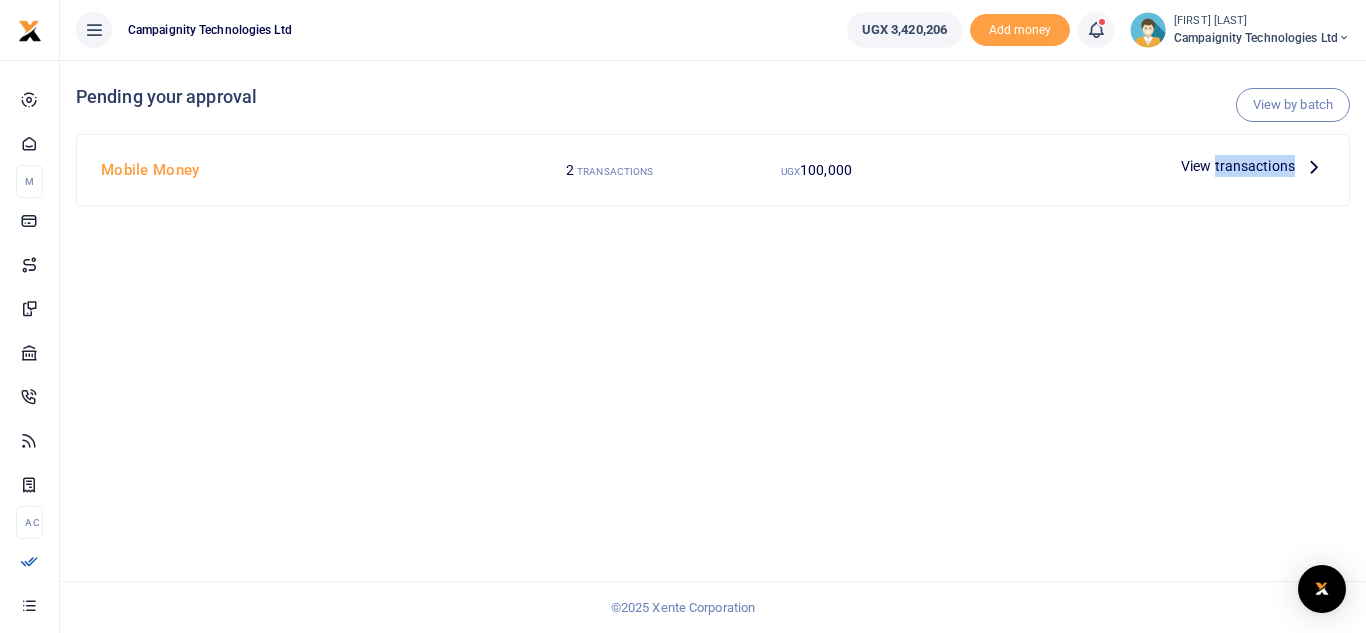click on "View transactions" at bounding box center [1238, 166] 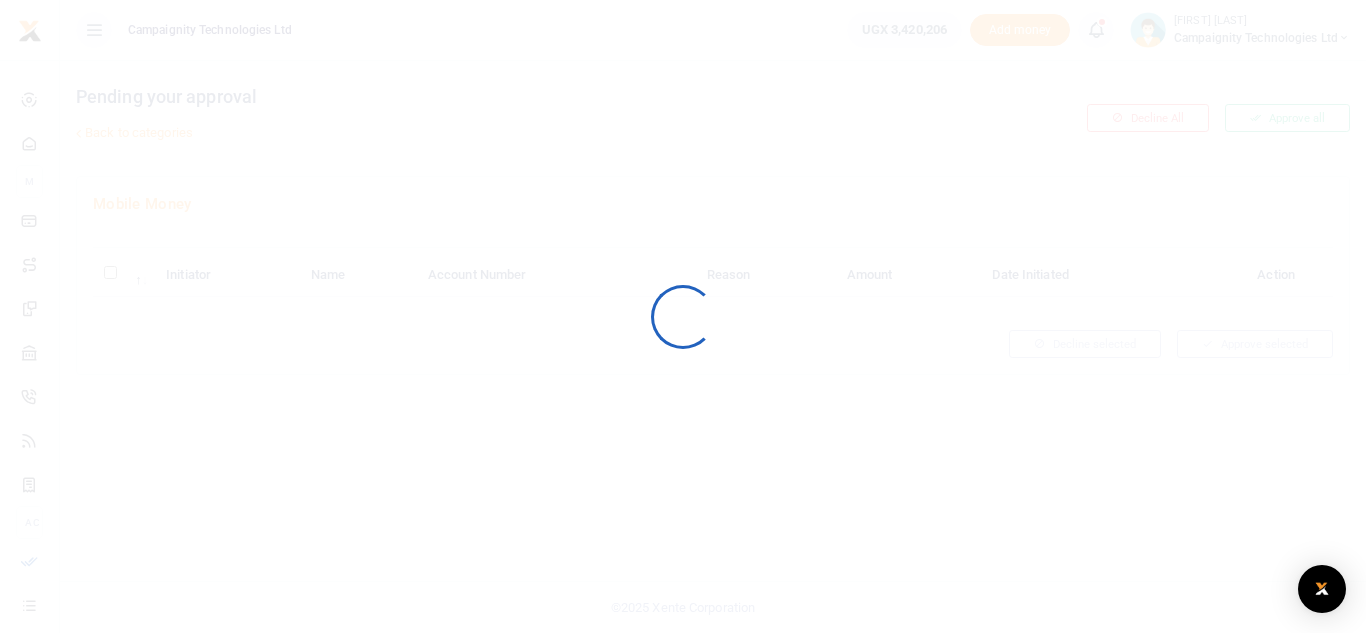 scroll, scrollTop: 0, scrollLeft: 0, axis: both 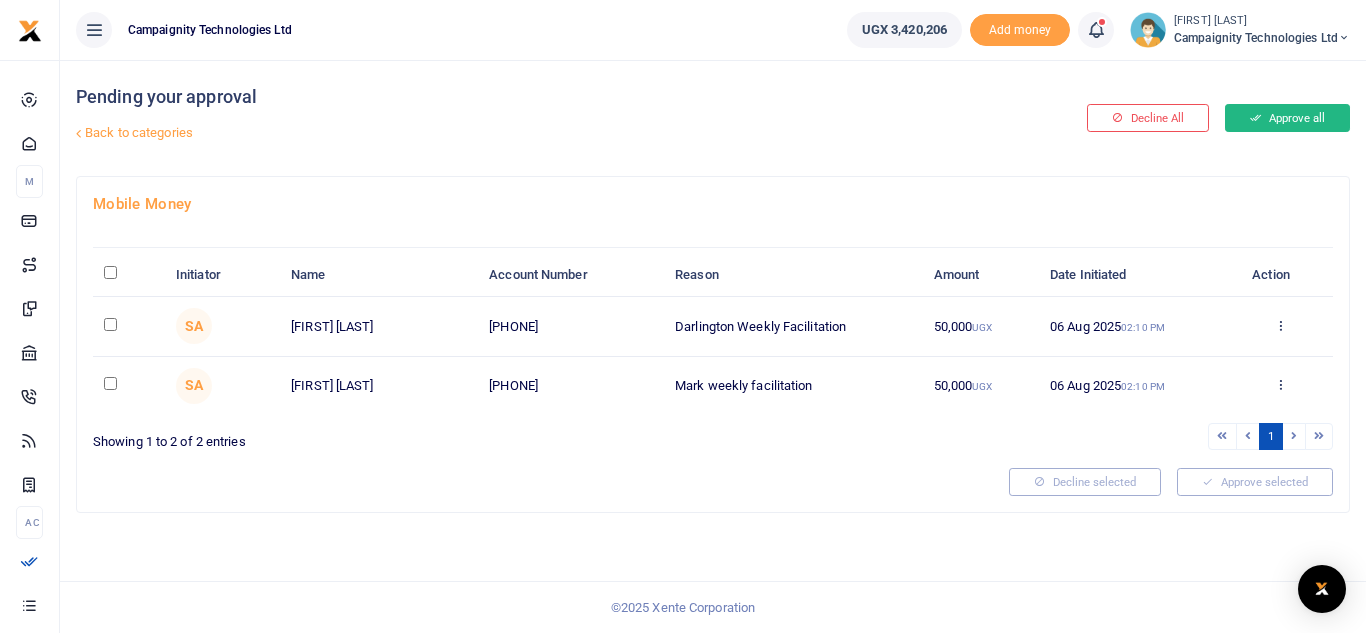 click on "Approve all" at bounding box center (1287, 118) 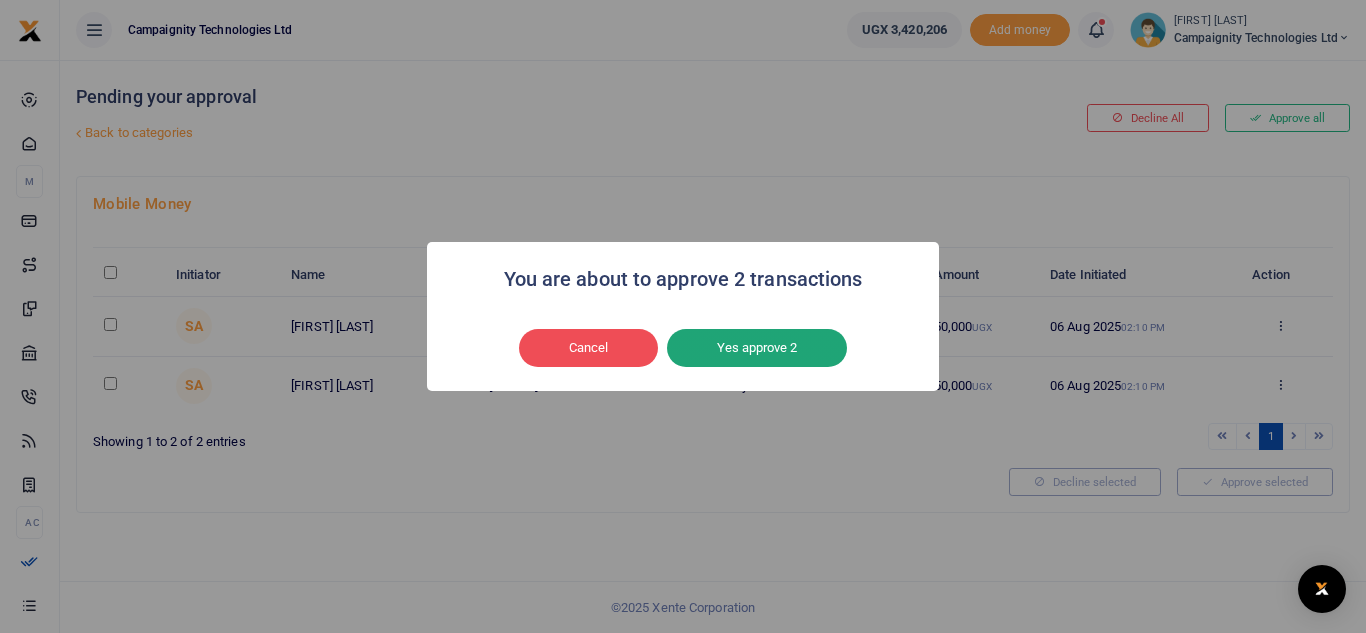 click on "Yes approve 2" at bounding box center (757, 348) 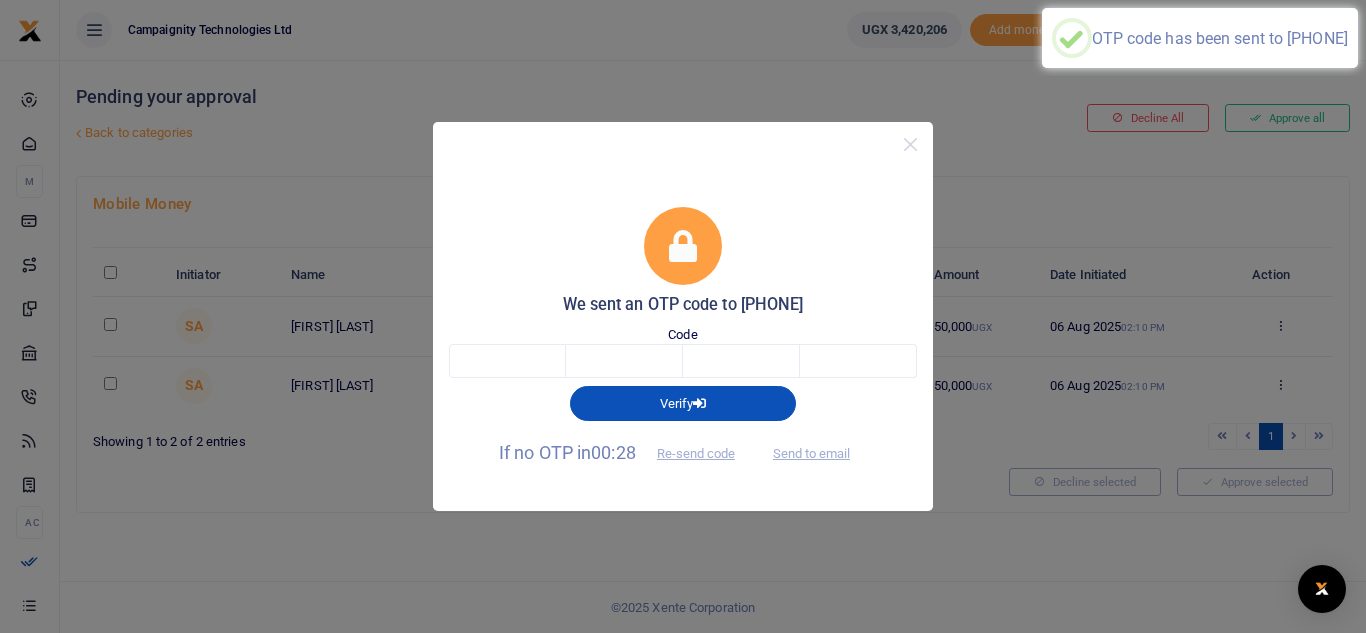 click on "Send to email" at bounding box center [811, 452] 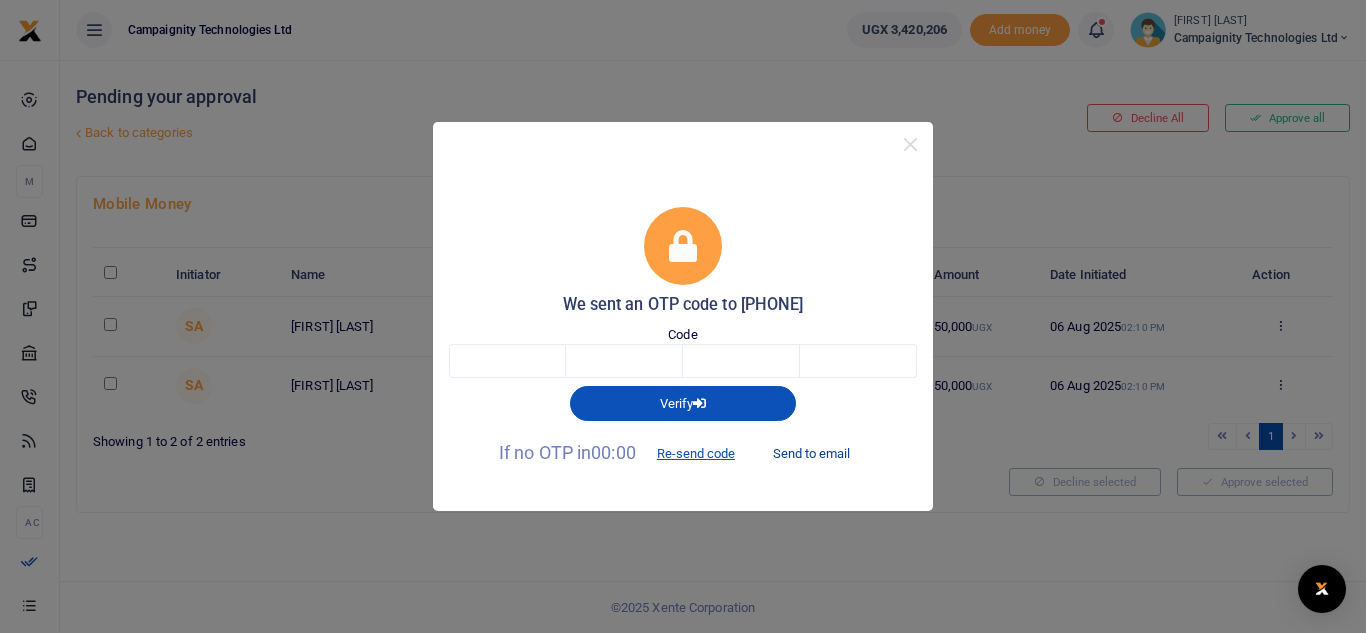 click on "Send to email" at bounding box center [811, 454] 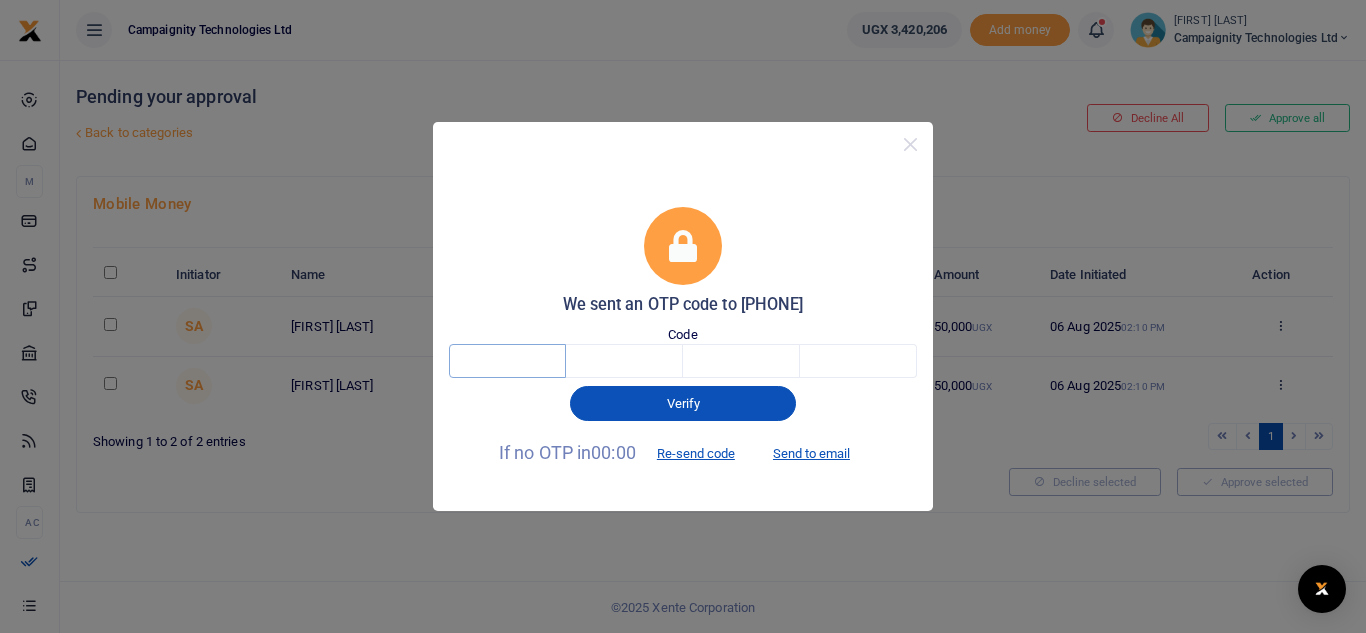 click at bounding box center (507, 361) 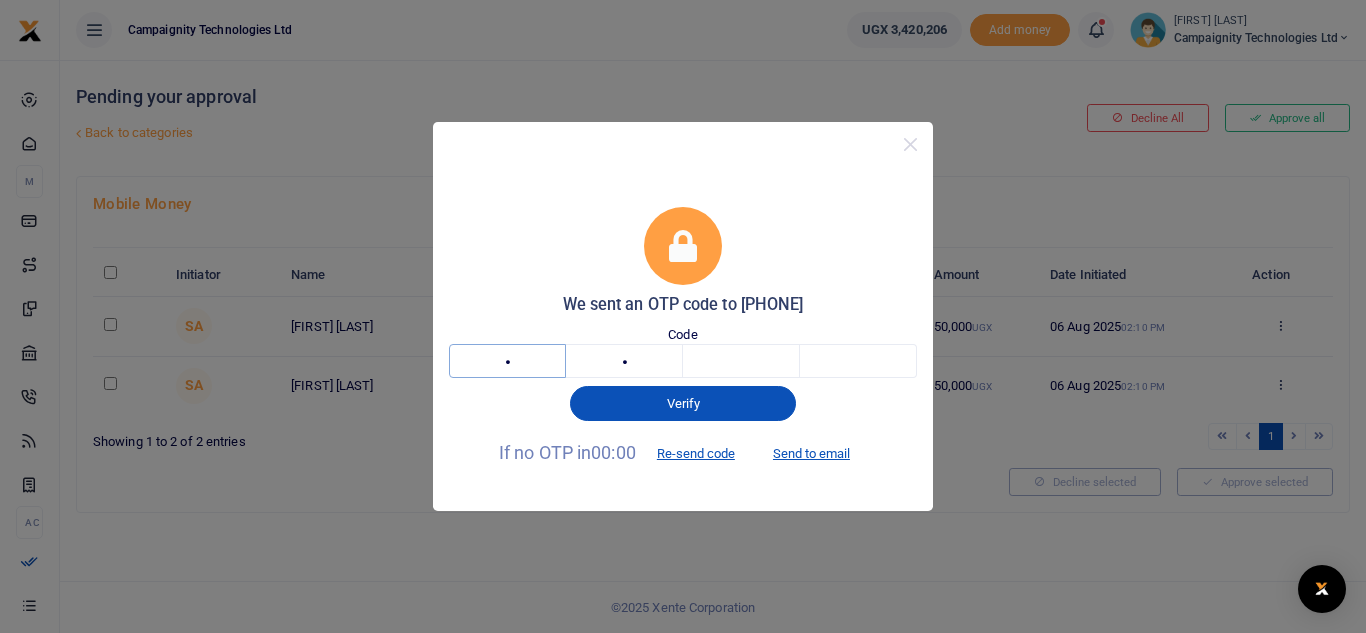 type on "1" 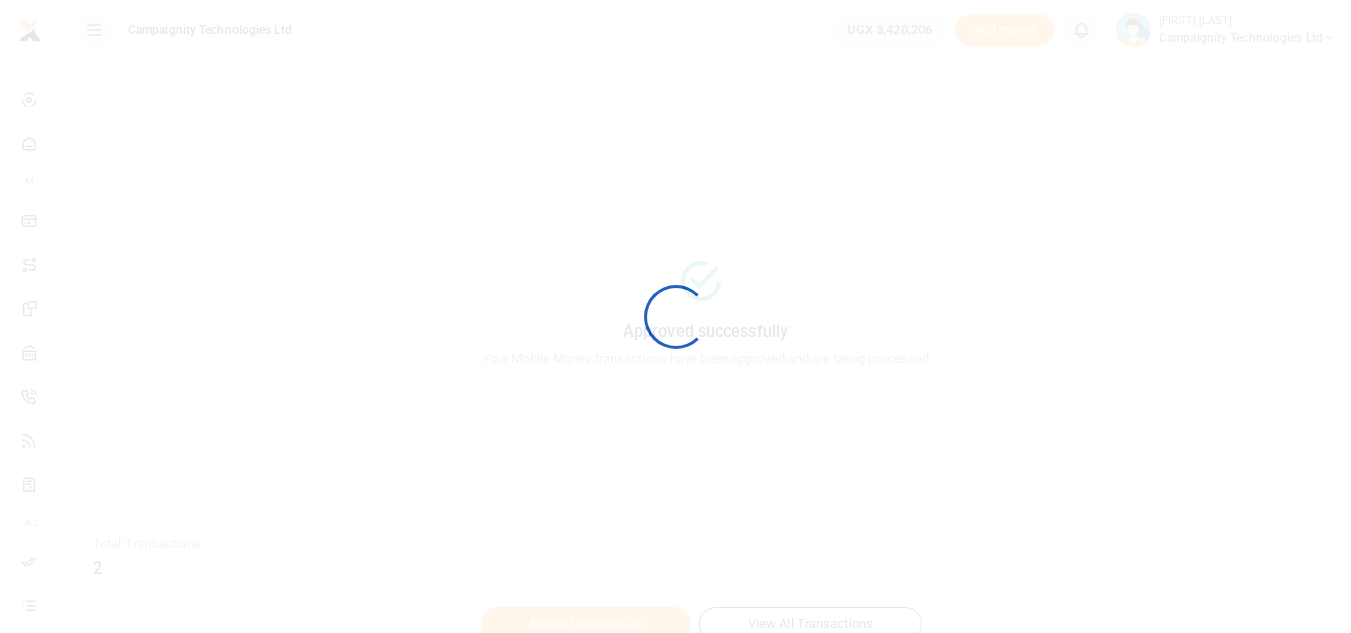 scroll, scrollTop: 0, scrollLeft: 0, axis: both 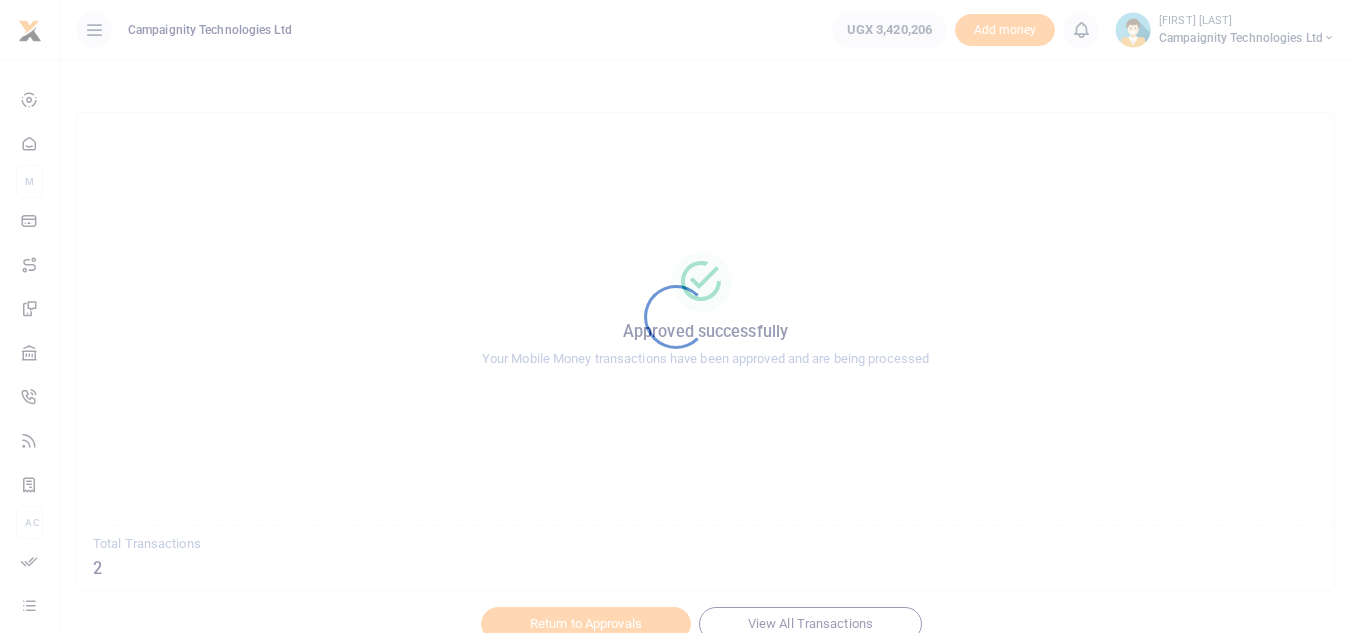 click at bounding box center [675, 316] 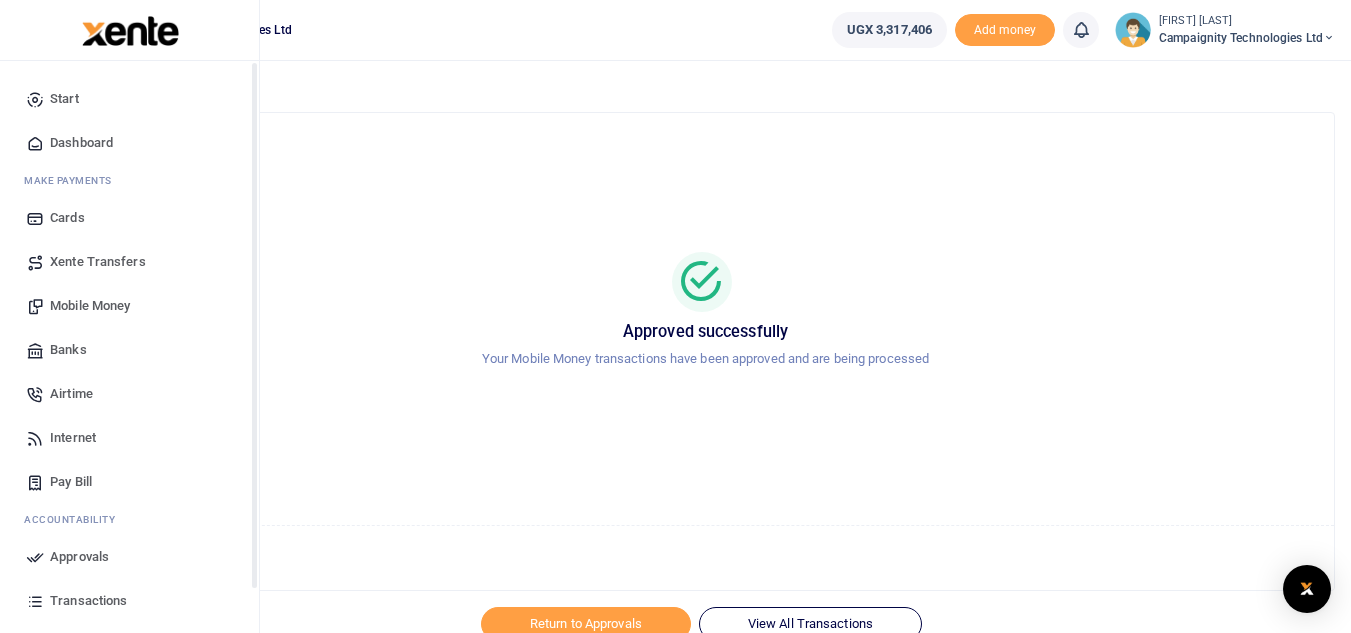 click on "Transactions" at bounding box center (88, 601) 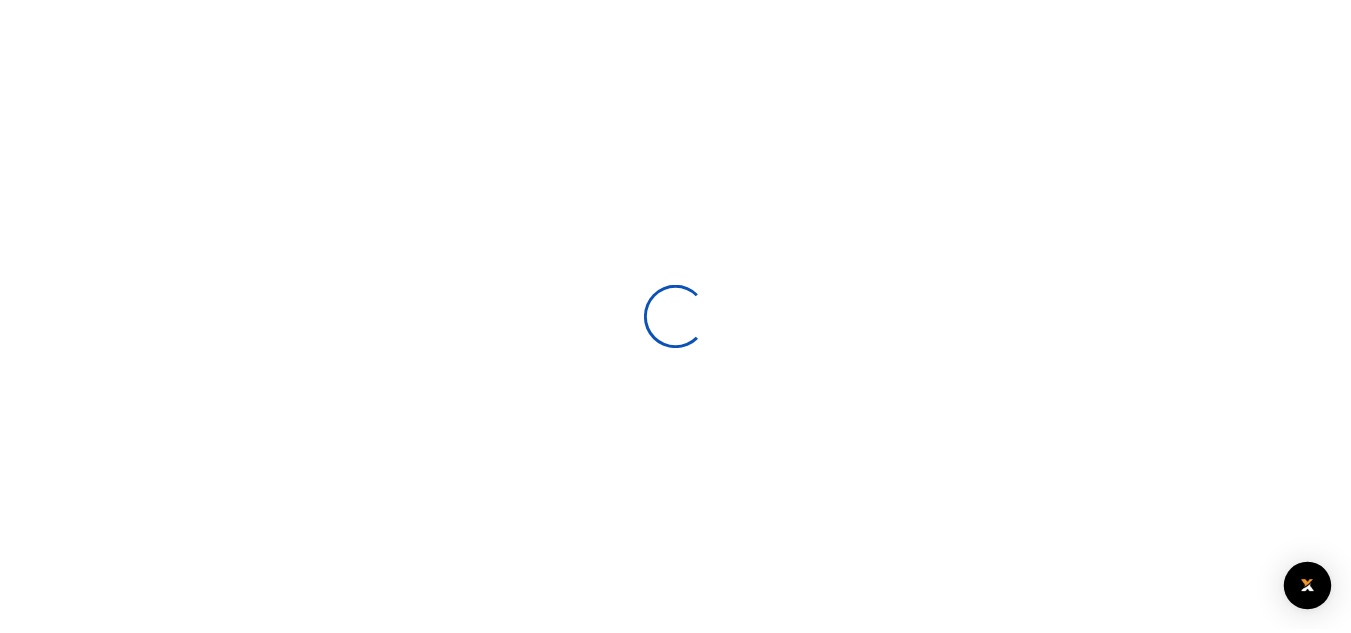 scroll, scrollTop: 0, scrollLeft: 0, axis: both 